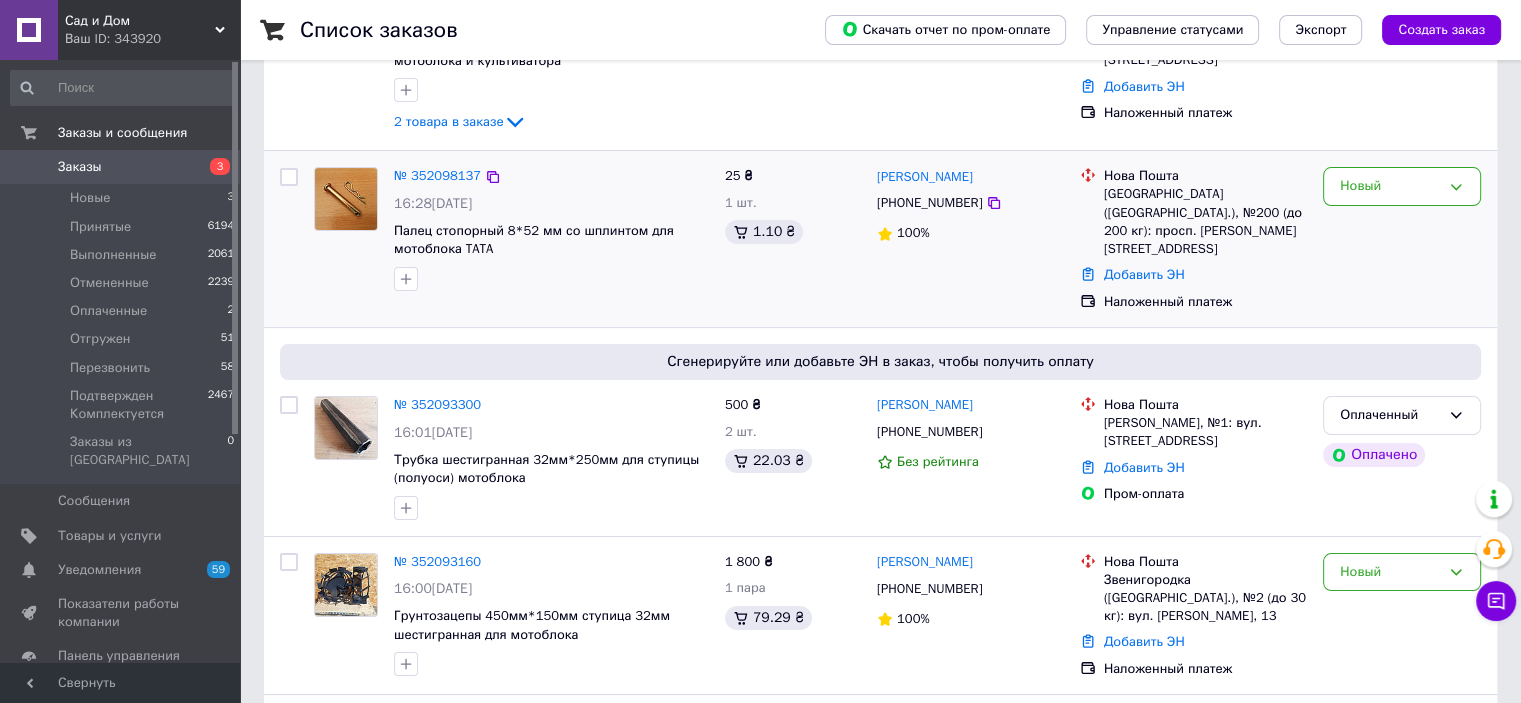 scroll, scrollTop: 400, scrollLeft: 0, axis: vertical 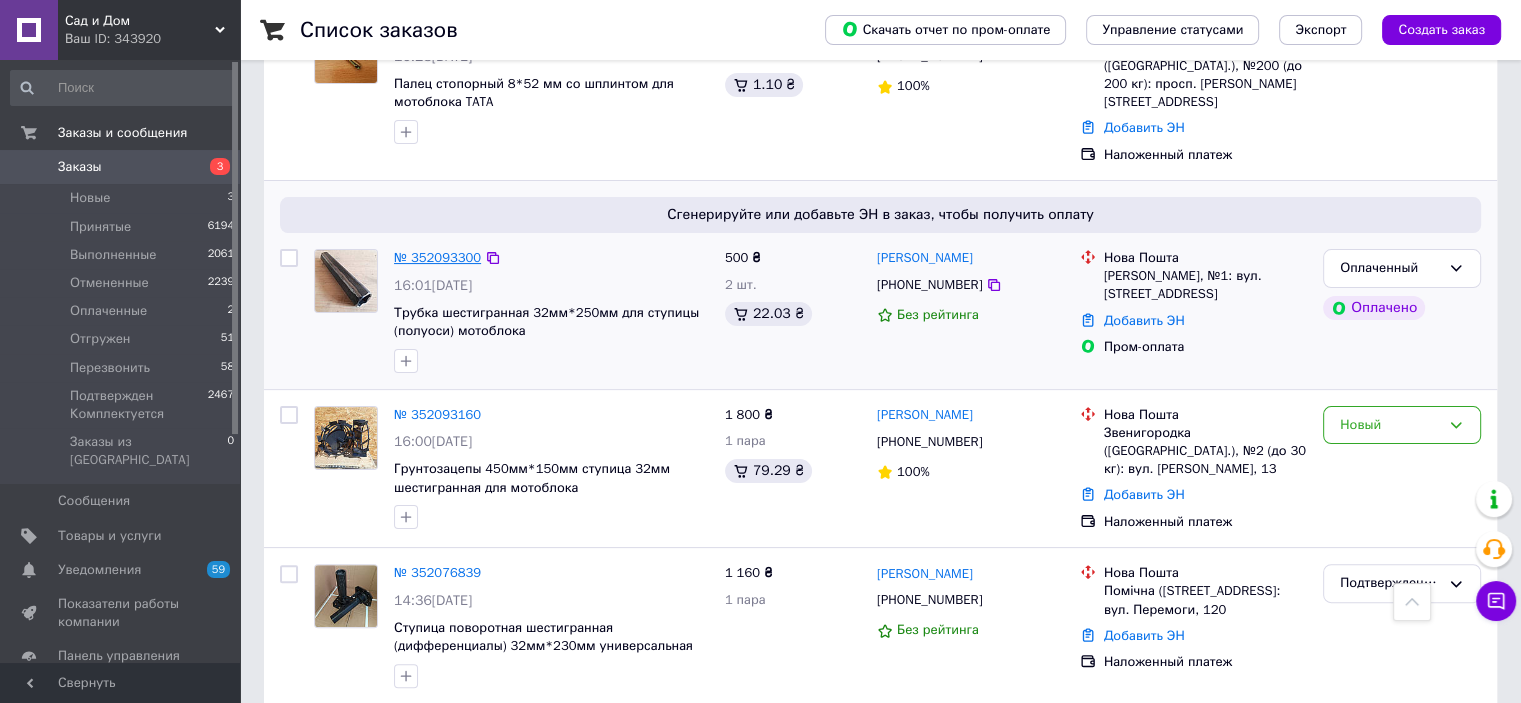 click on "№ 352093300" at bounding box center [437, 257] 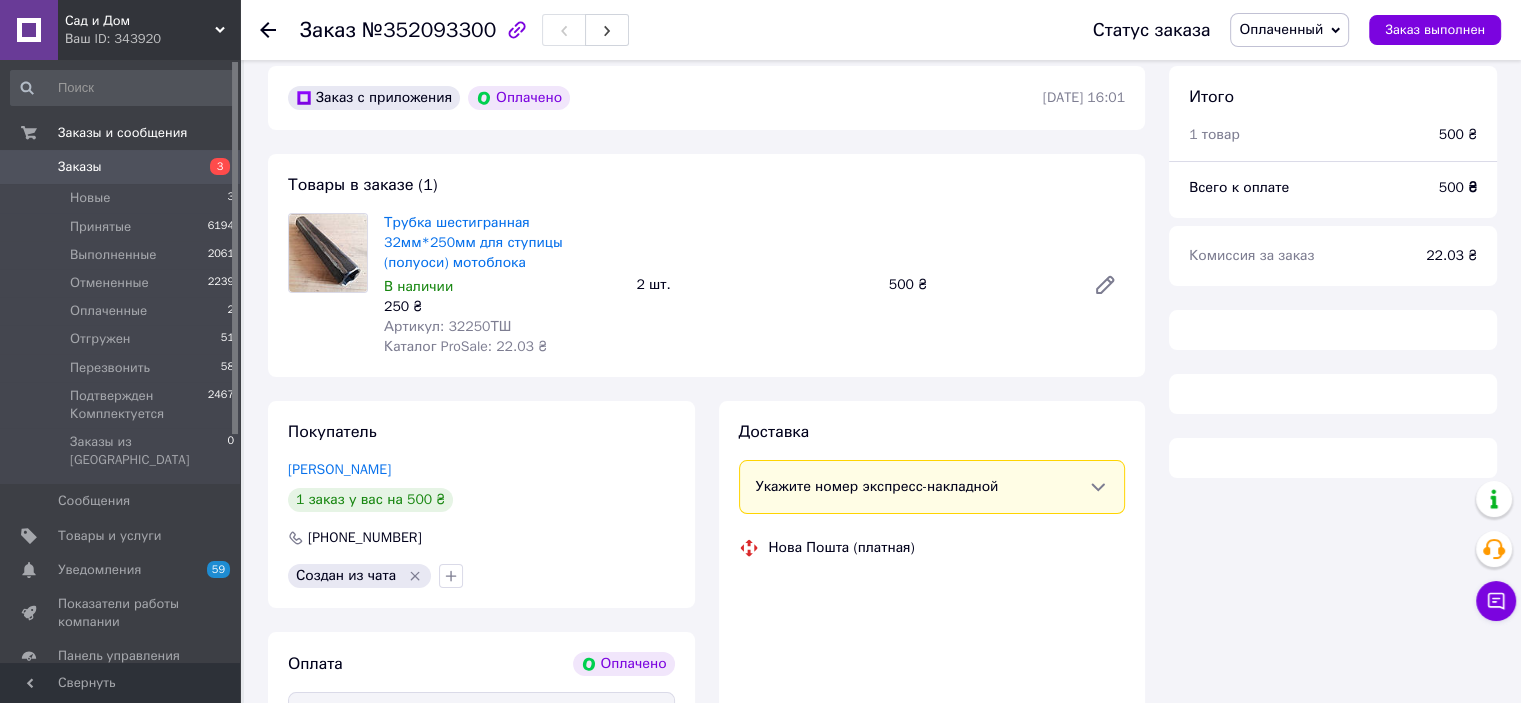 scroll, scrollTop: 200, scrollLeft: 0, axis: vertical 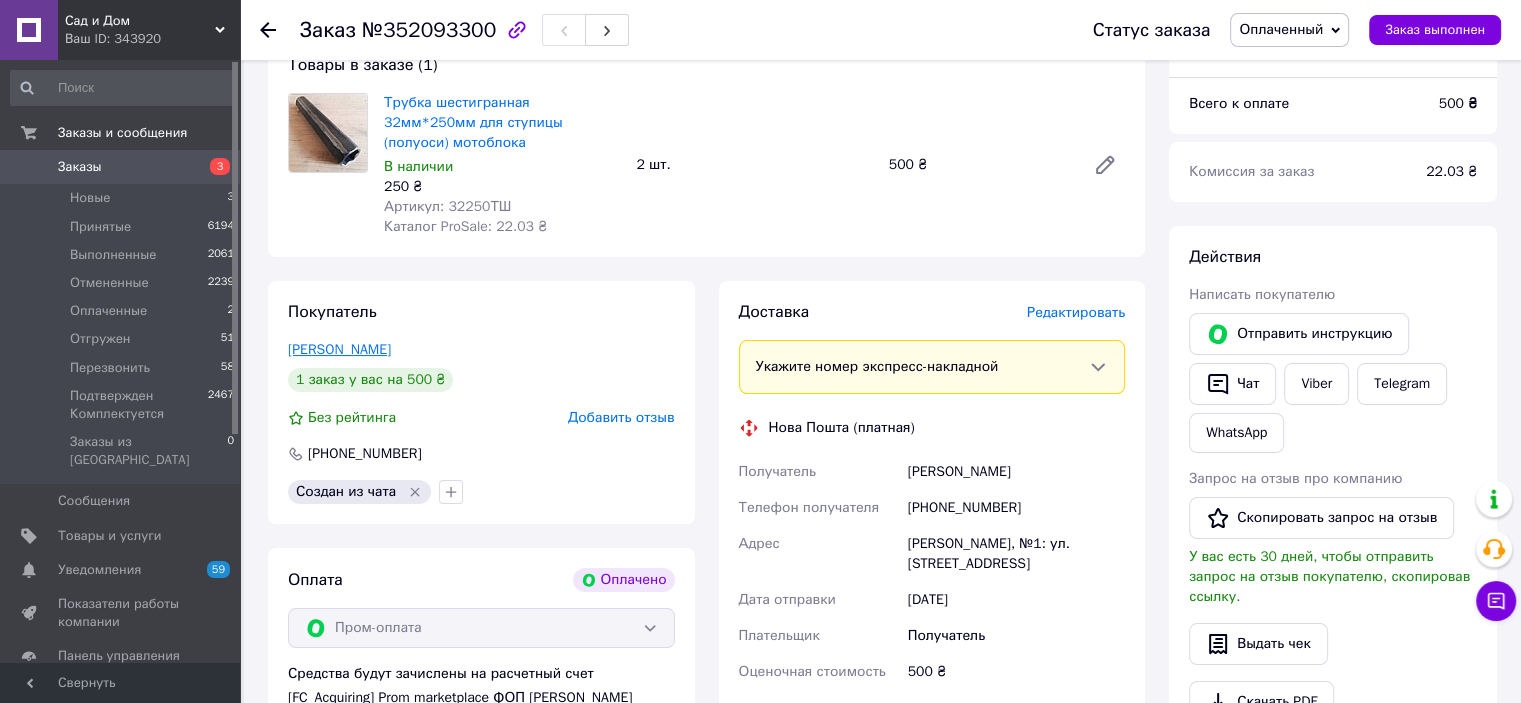 click on "[PERSON_NAME]" at bounding box center [339, 349] 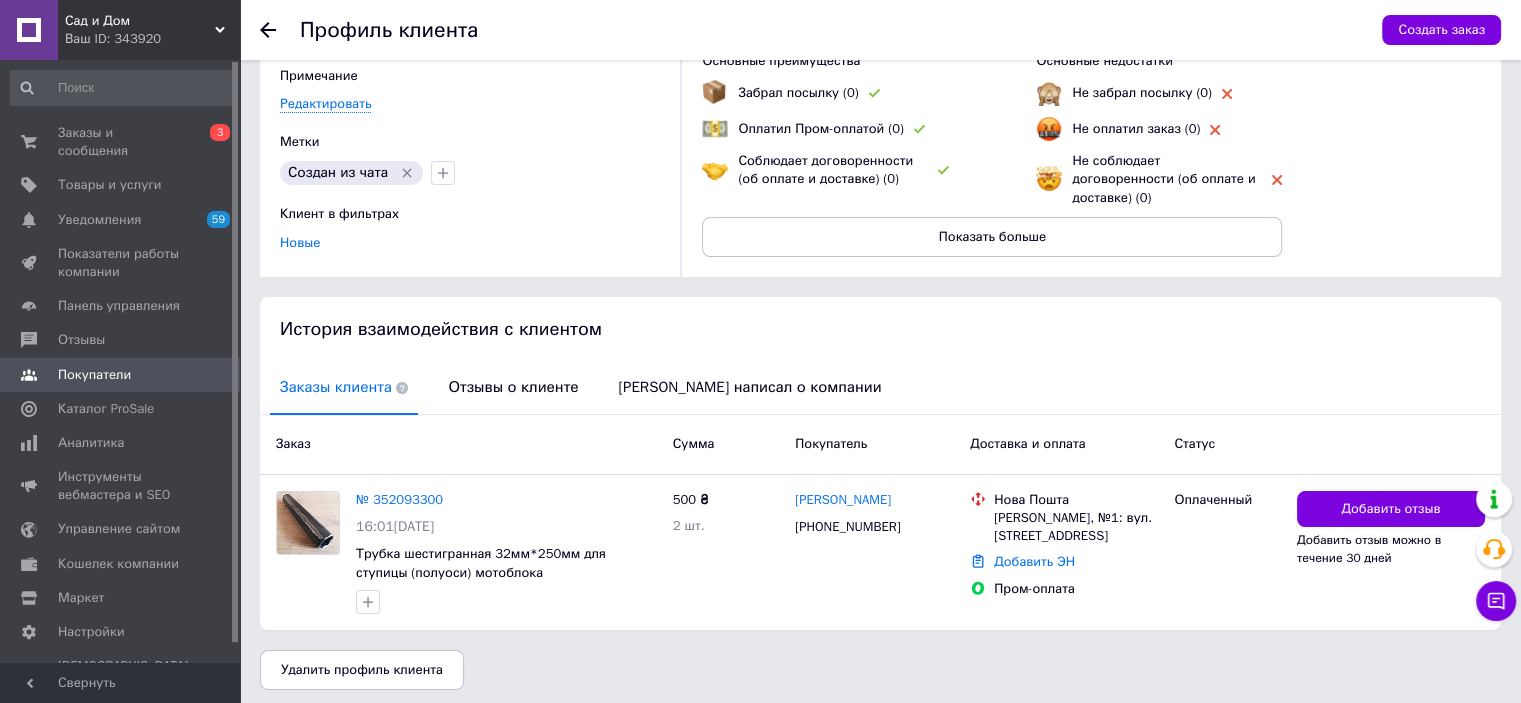 scroll, scrollTop: 159, scrollLeft: 0, axis: vertical 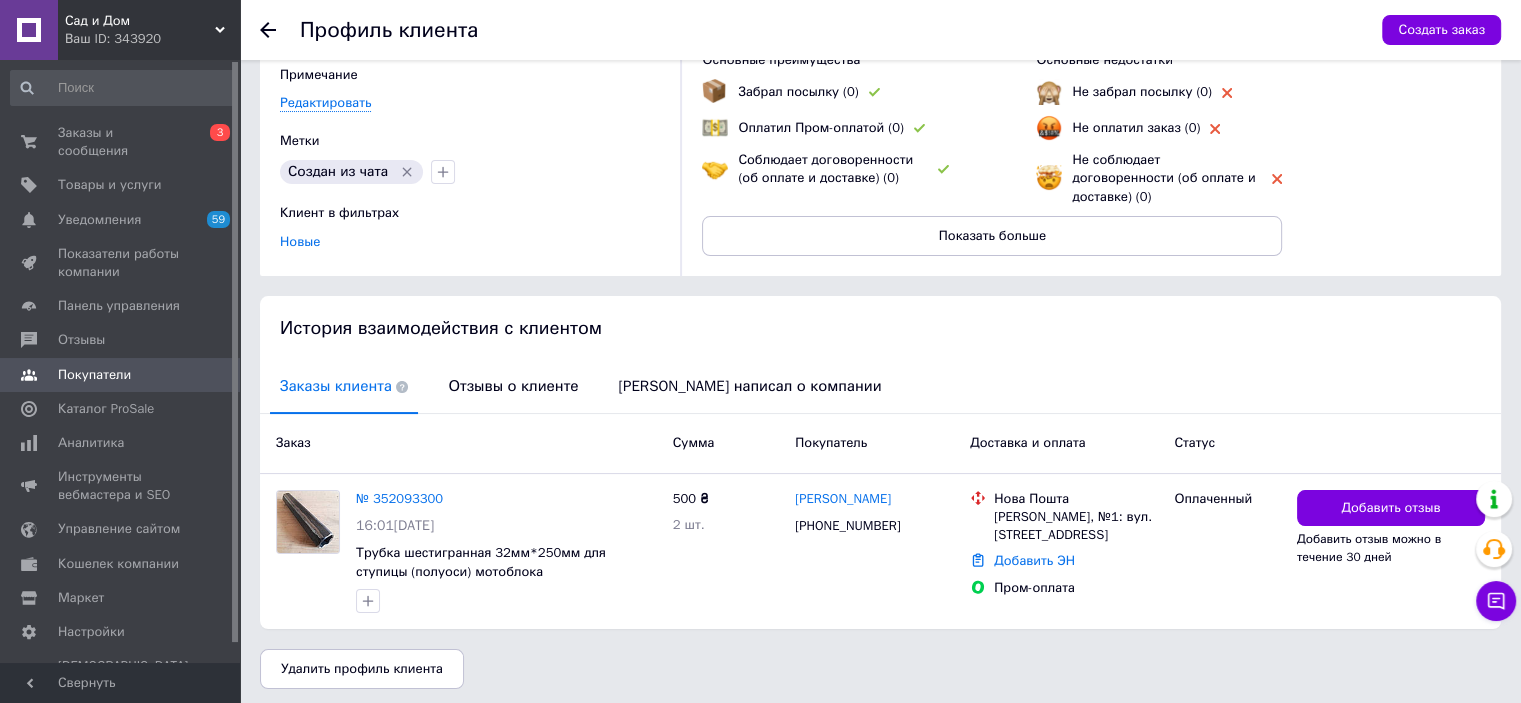 click 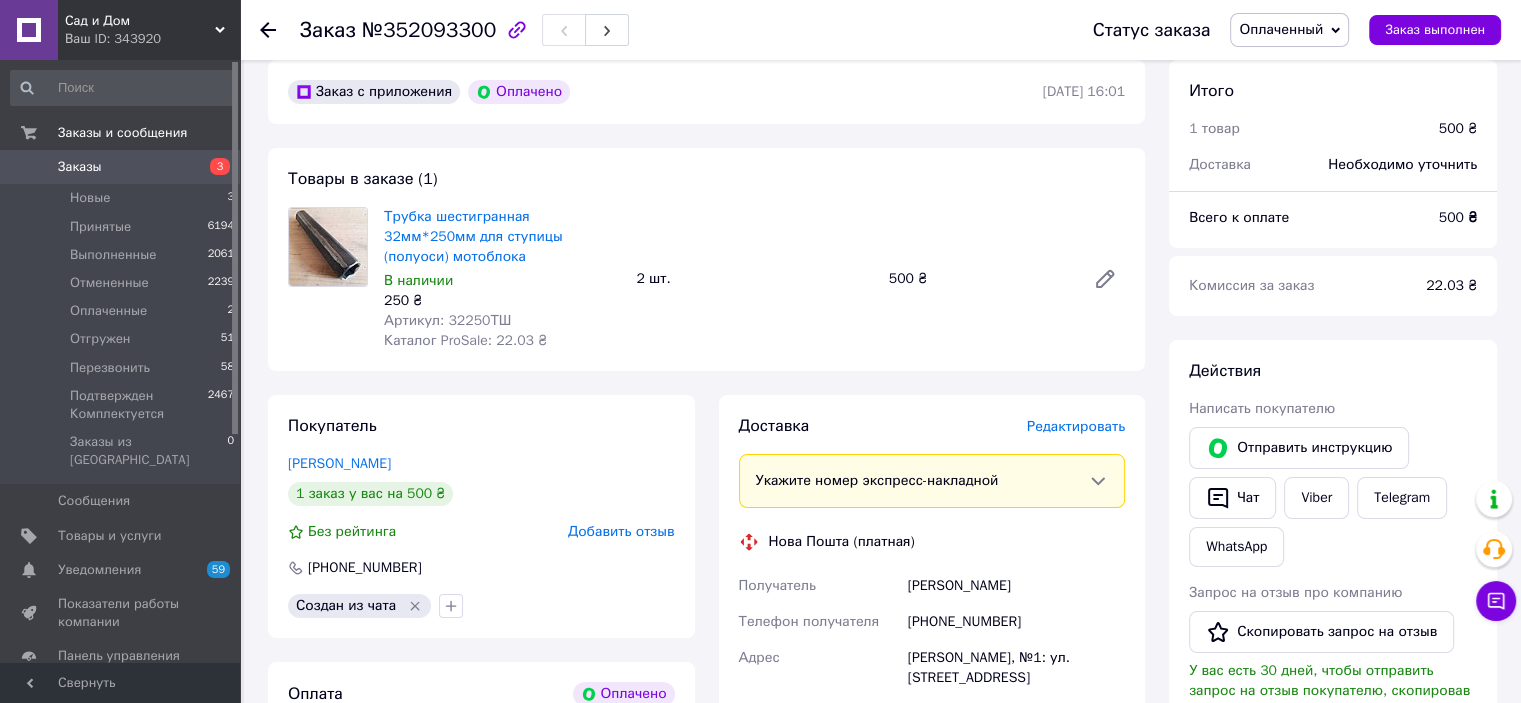 scroll, scrollTop: 0, scrollLeft: 0, axis: both 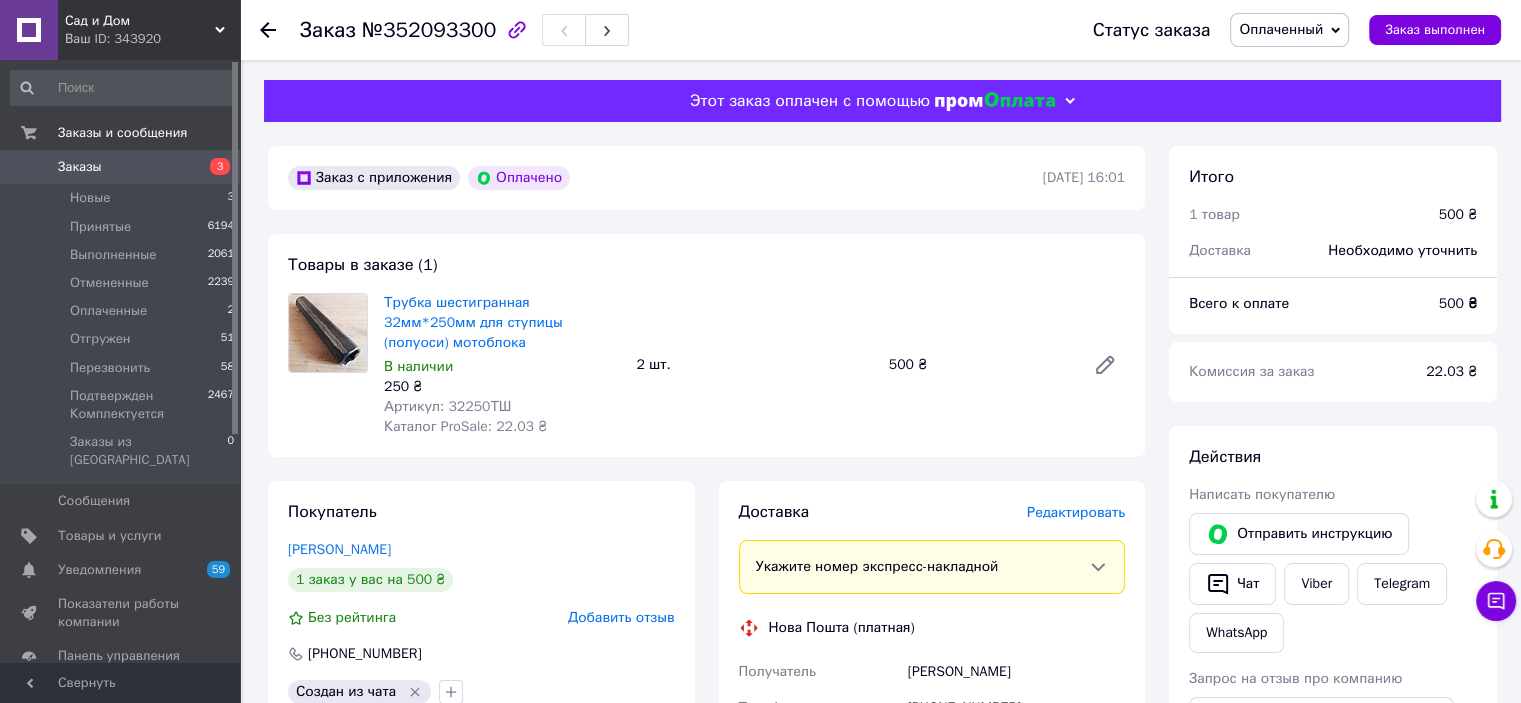 click at bounding box center (280, 30) 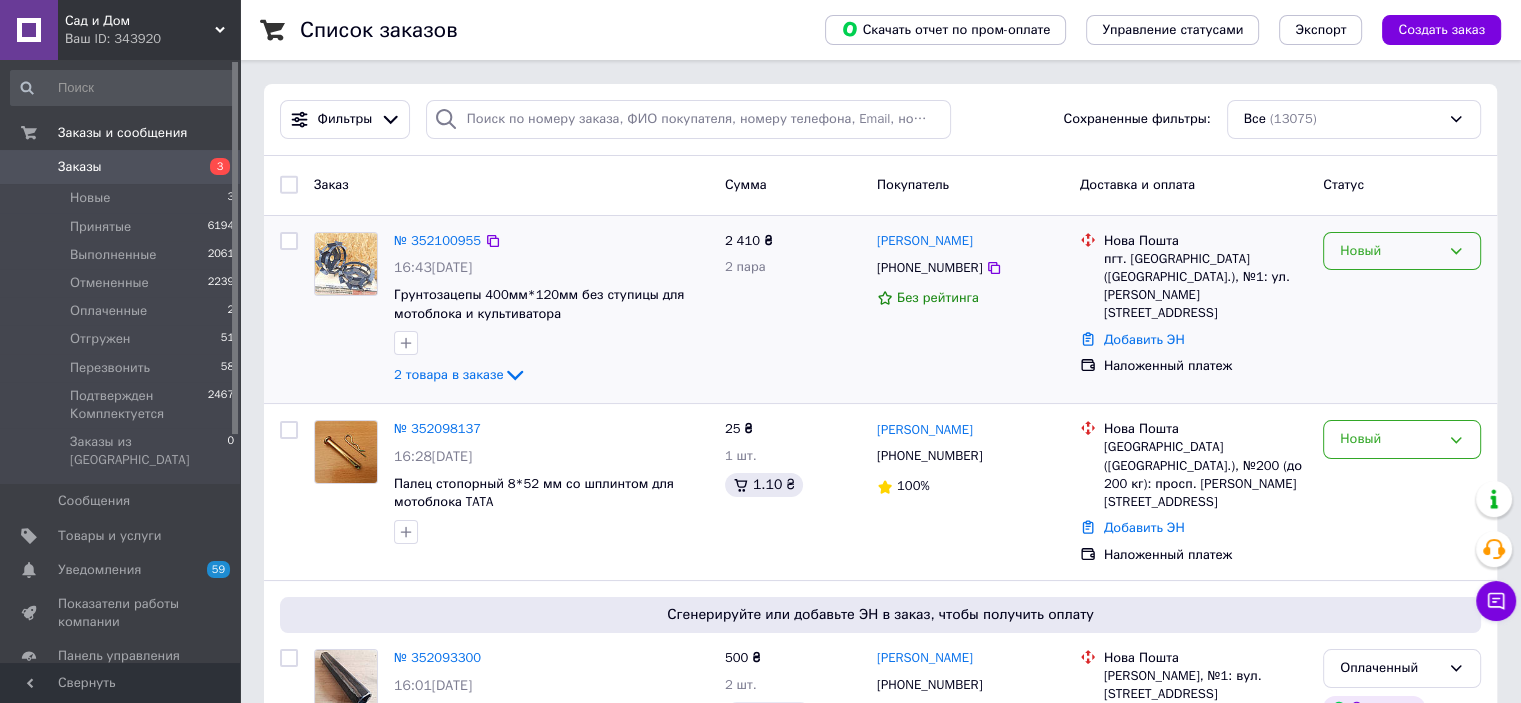 click on "Новый" at bounding box center (1390, 251) 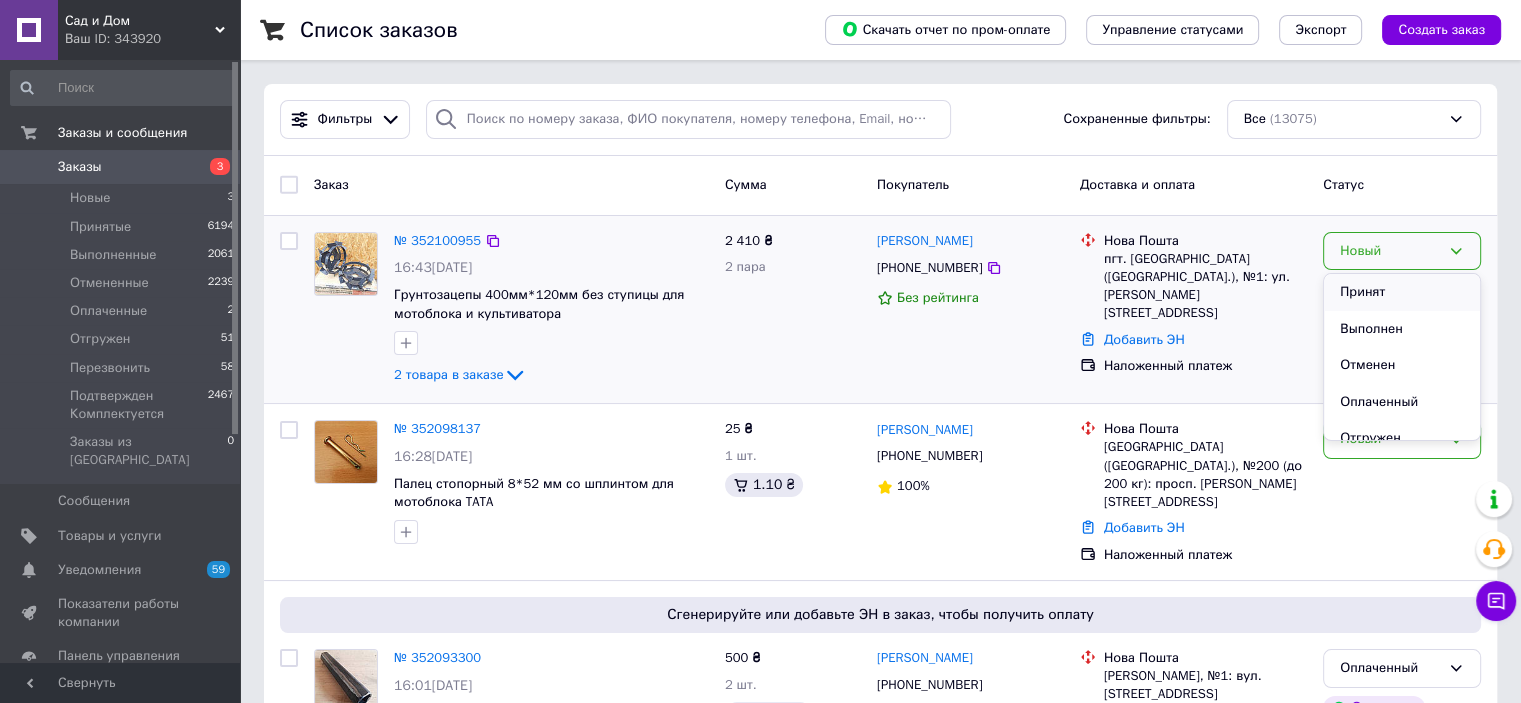 click on "Принят" at bounding box center [1402, 292] 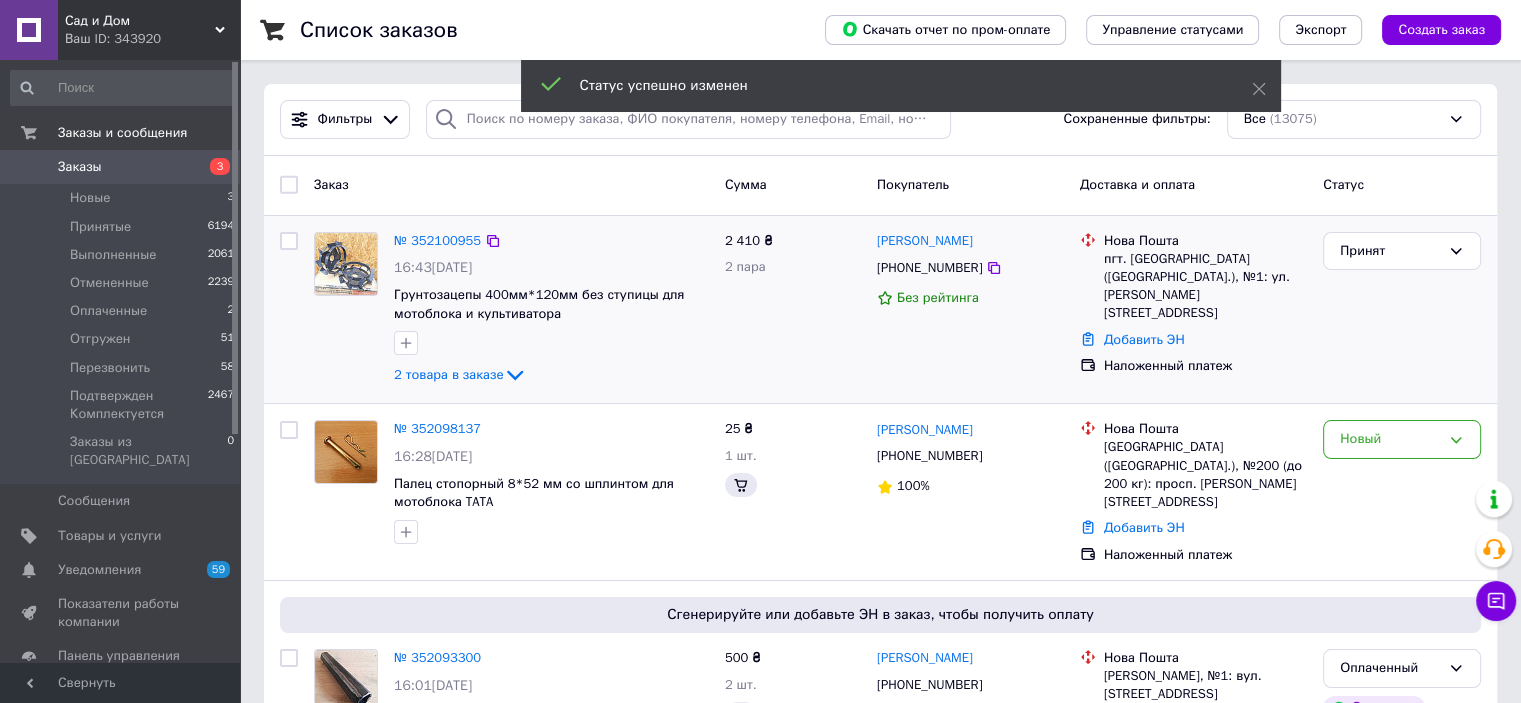 click on "№ 352100955" at bounding box center [437, 240] 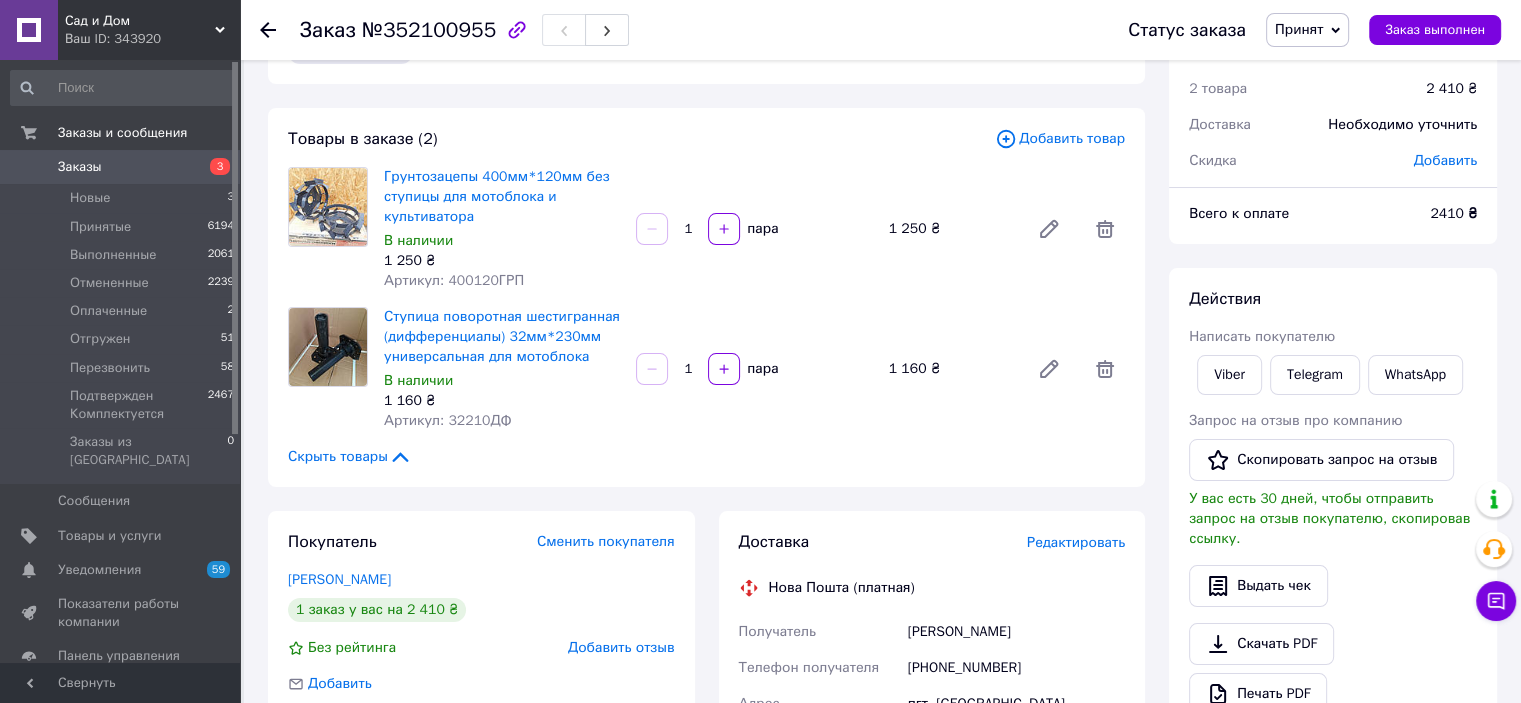 scroll, scrollTop: 0, scrollLeft: 0, axis: both 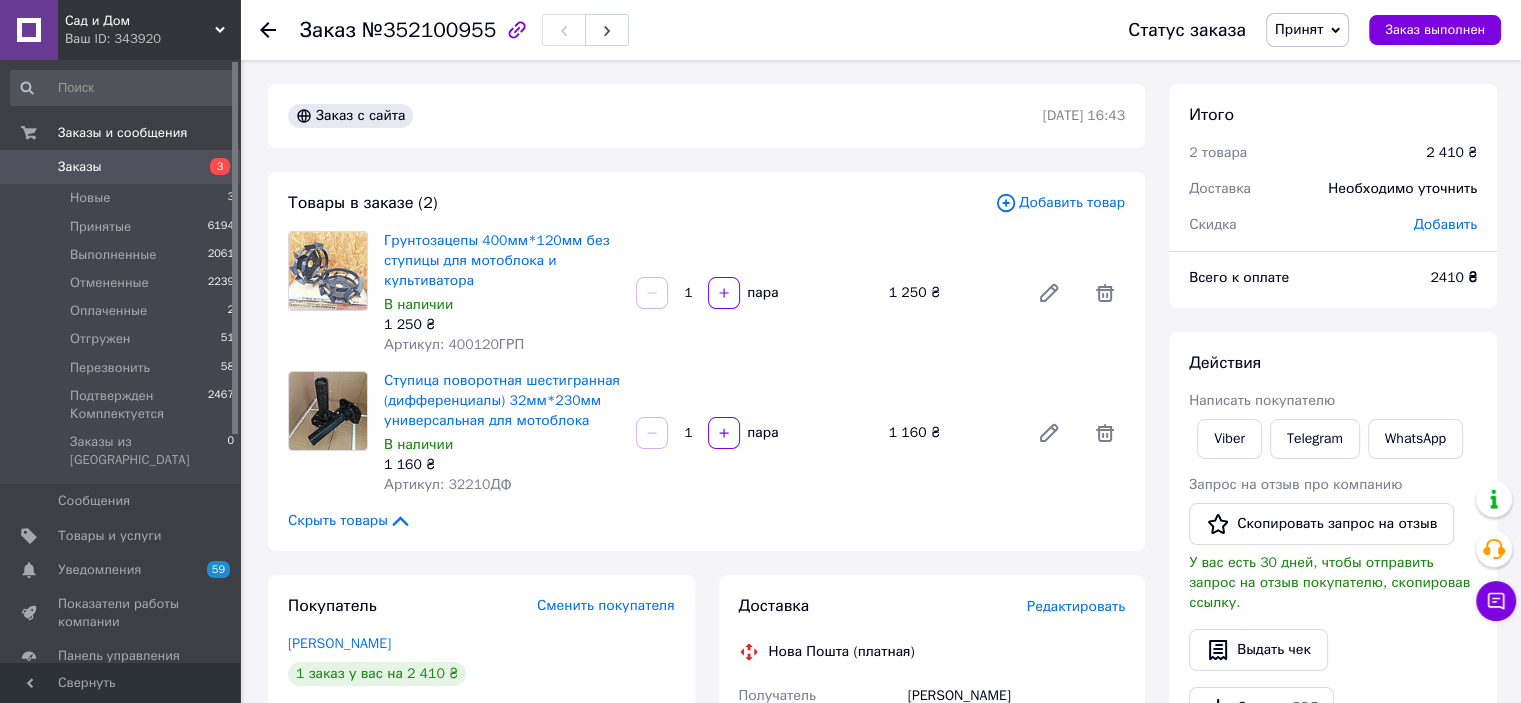 click 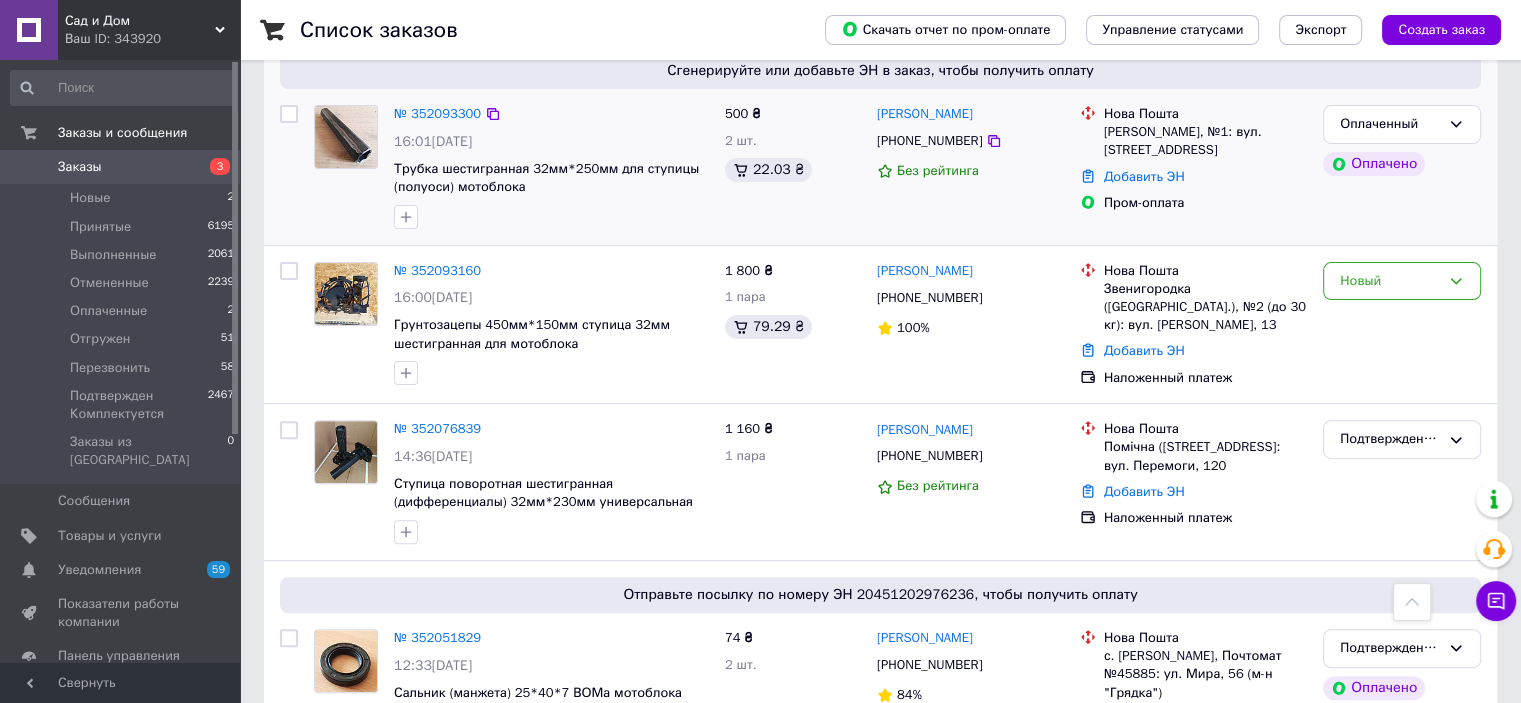 scroll, scrollTop: 600, scrollLeft: 0, axis: vertical 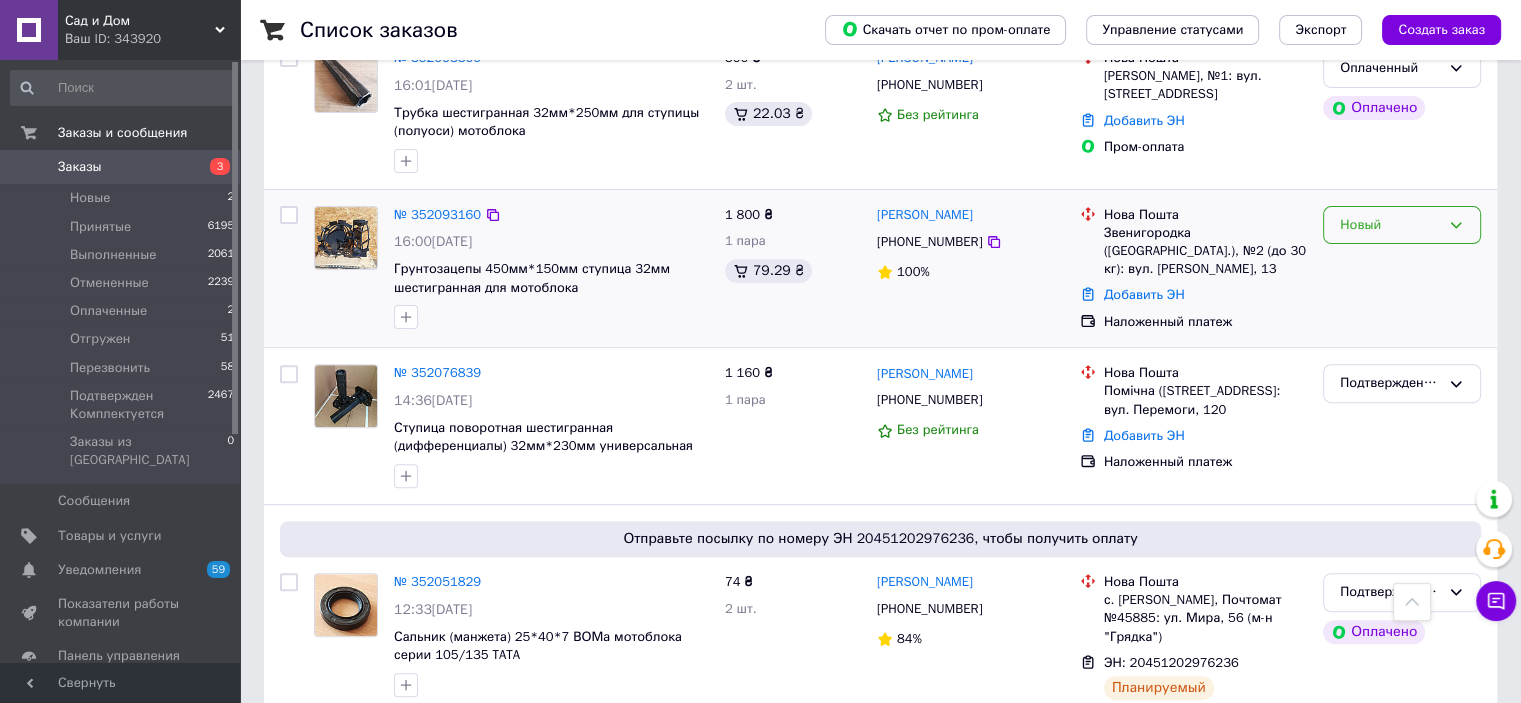 click on "Новый" at bounding box center (1390, 225) 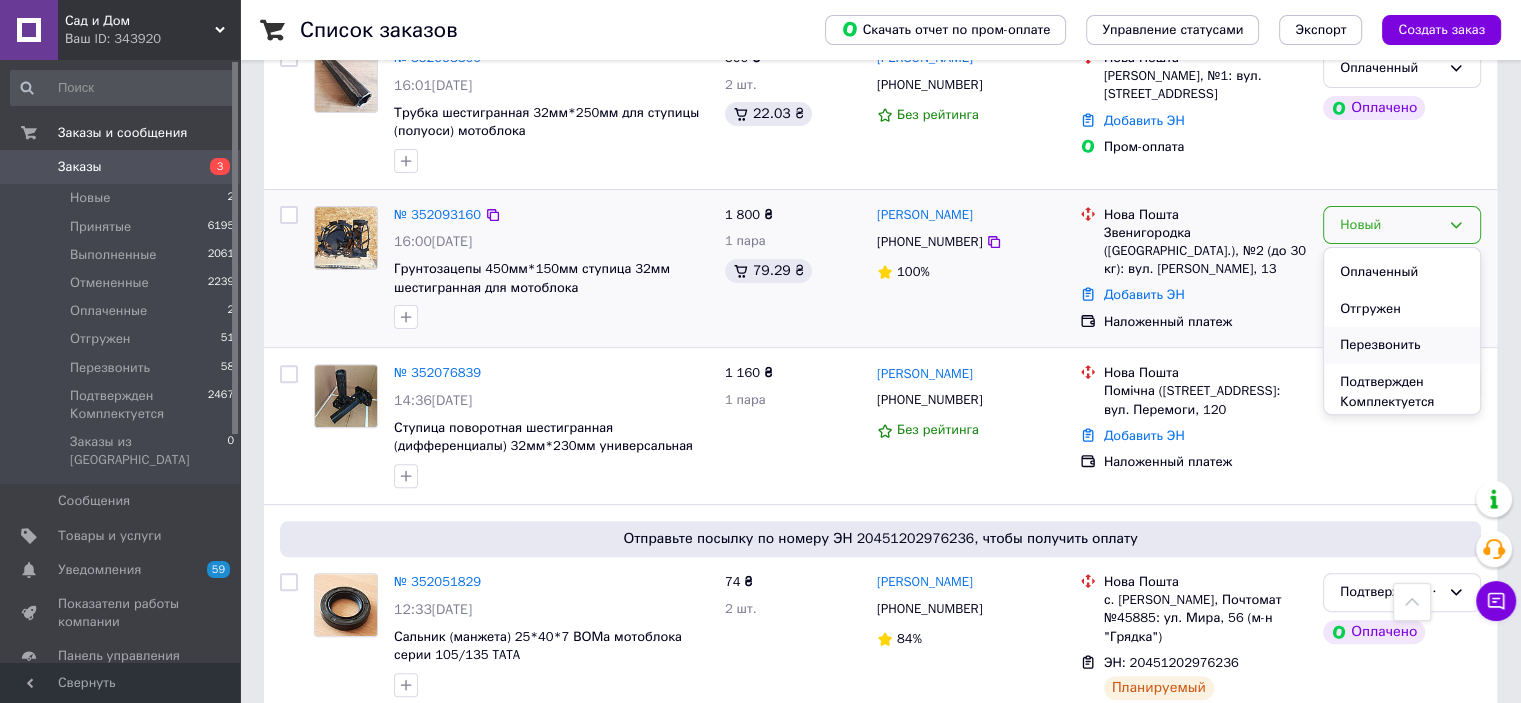 scroll, scrollTop: 110, scrollLeft: 0, axis: vertical 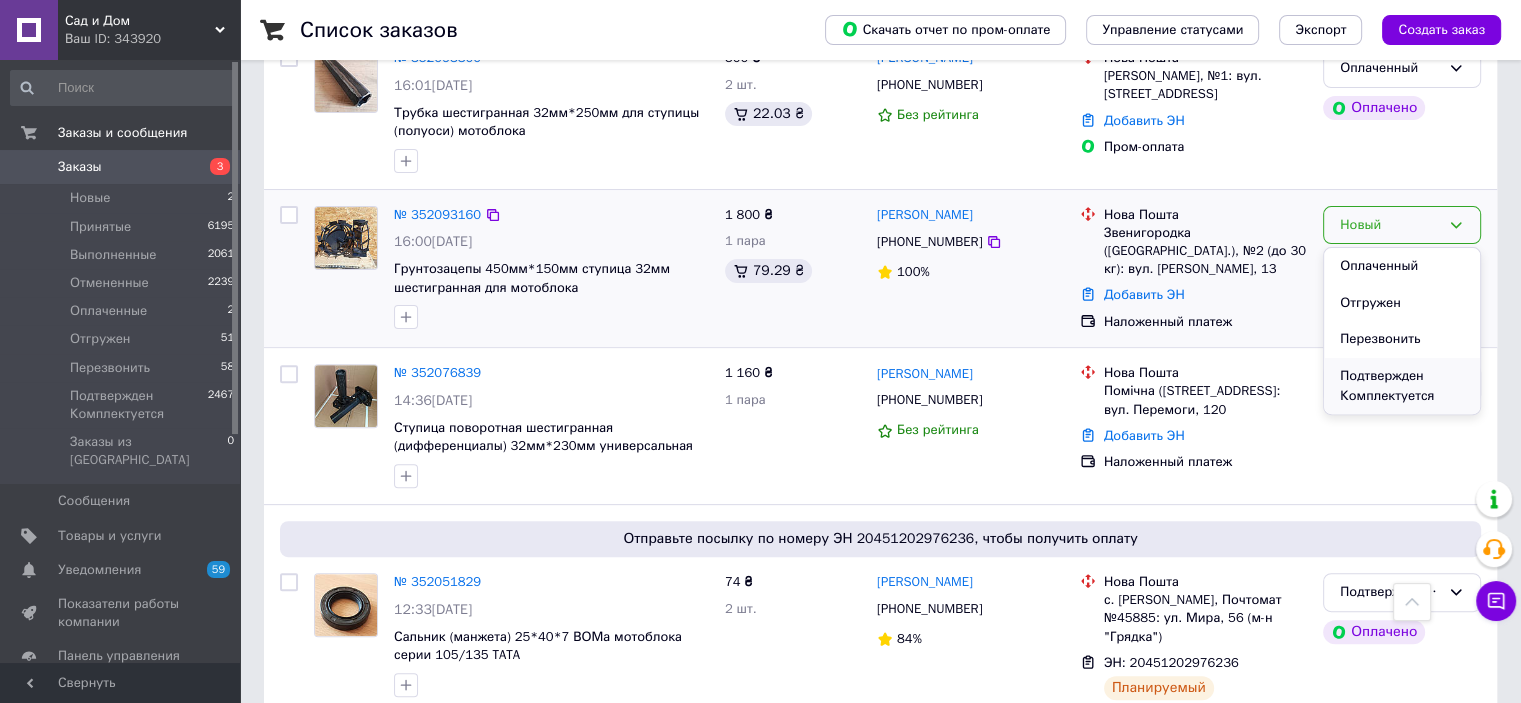 click on "Подтвержден Комплектуется" at bounding box center (1402, 386) 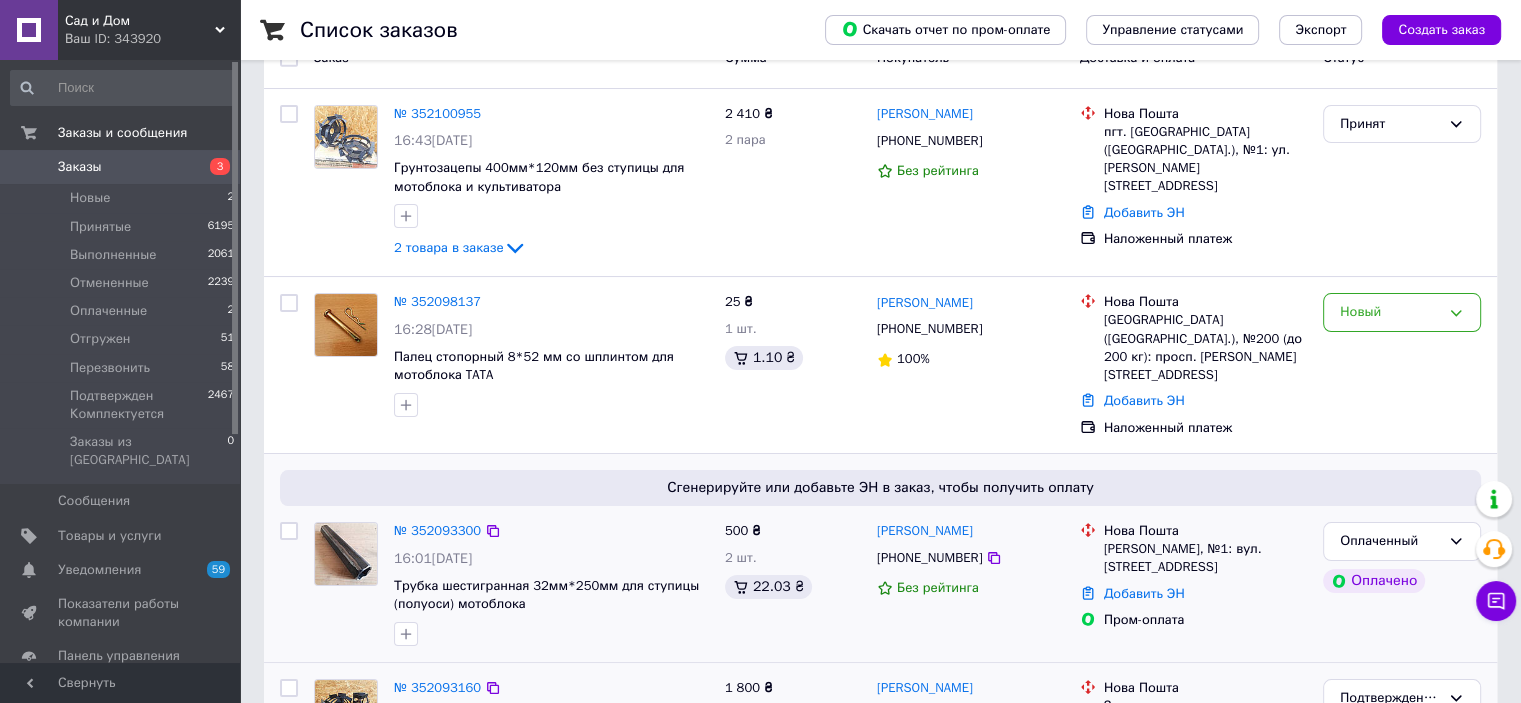 scroll, scrollTop: 200, scrollLeft: 0, axis: vertical 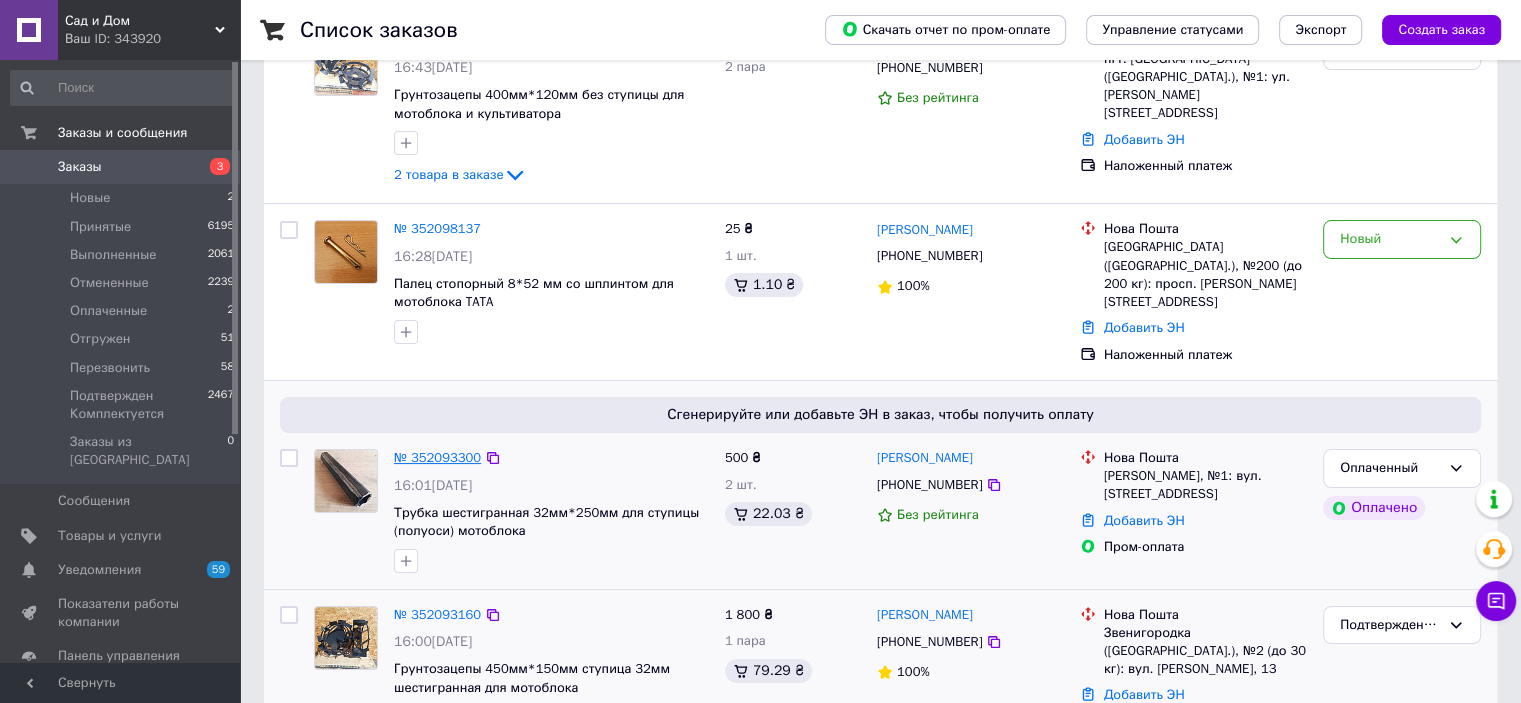 click on "№ 352093300" at bounding box center (437, 457) 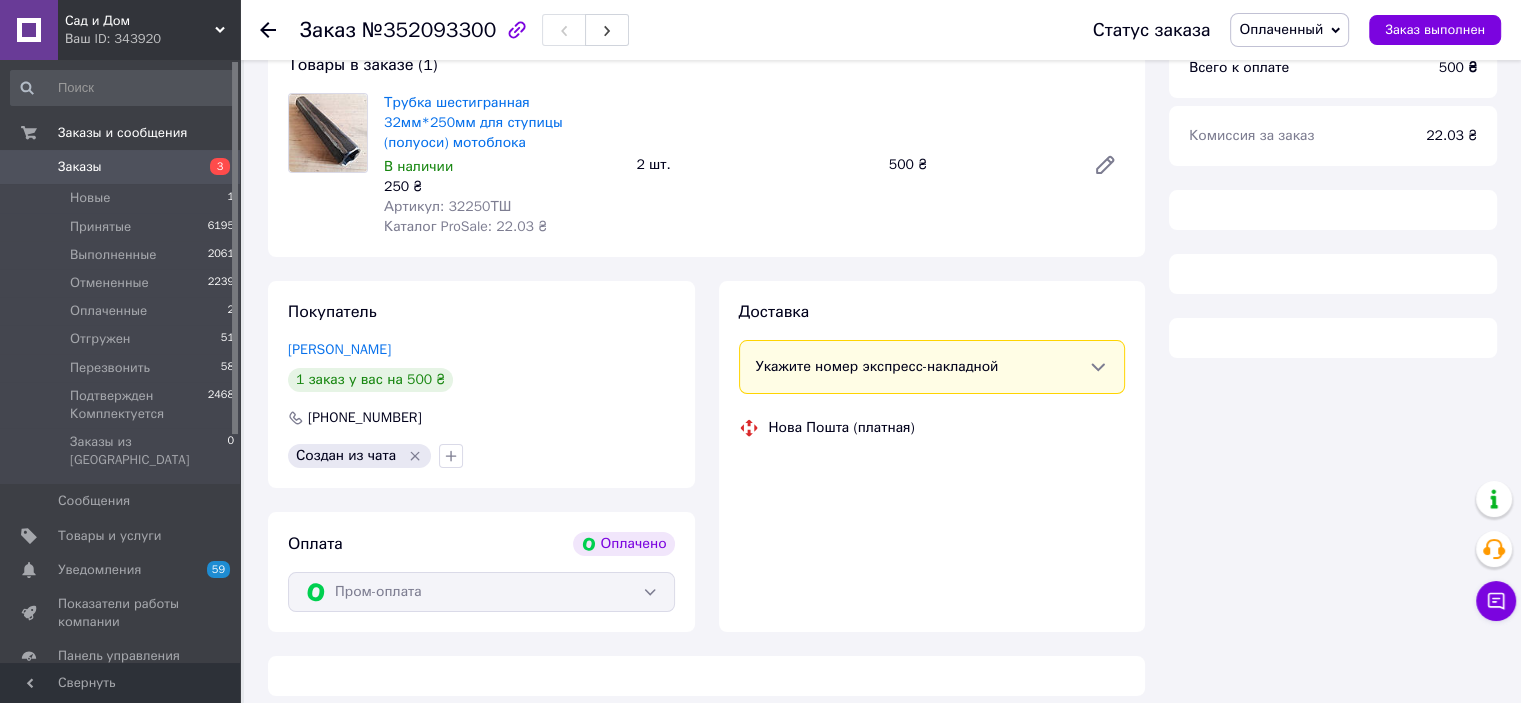 scroll, scrollTop: 211, scrollLeft: 0, axis: vertical 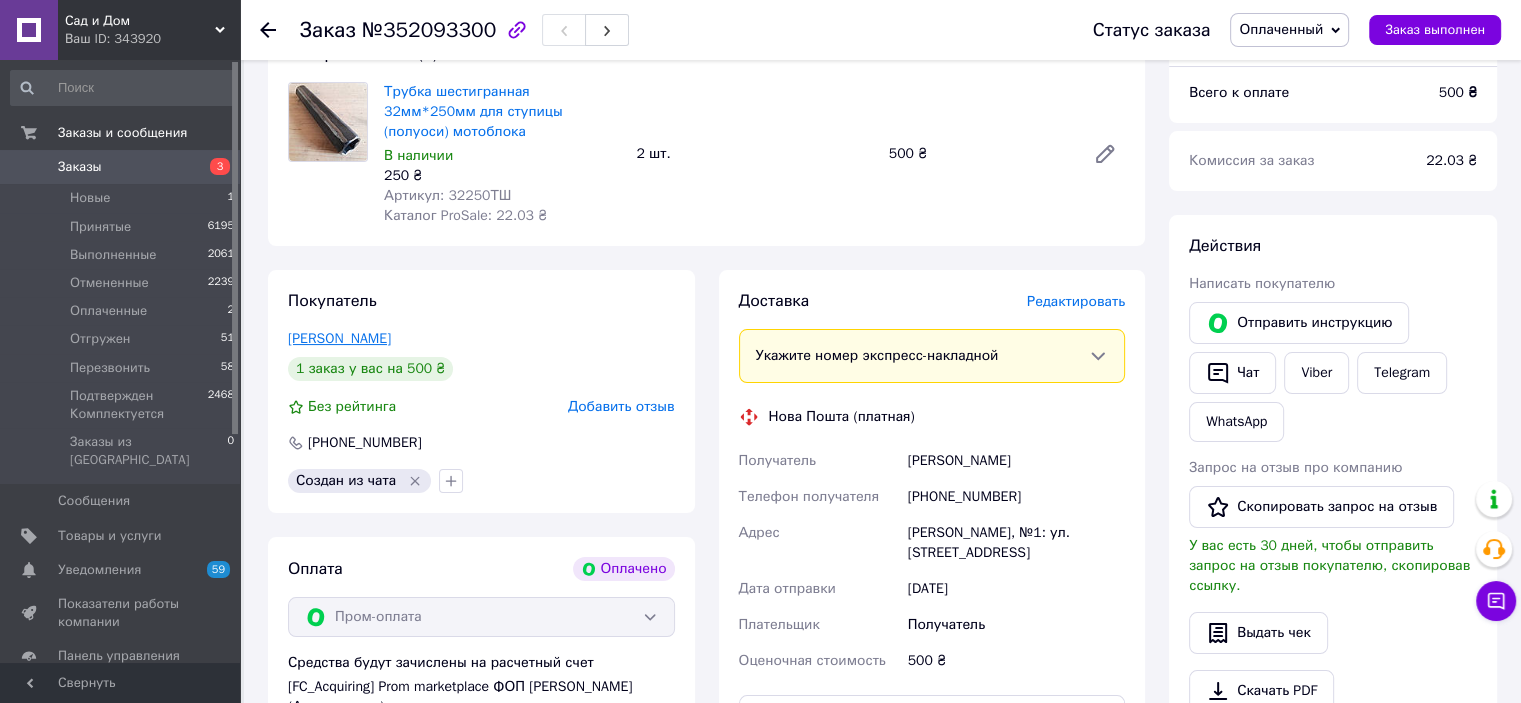 click on "[PERSON_NAME]" at bounding box center (339, 338) 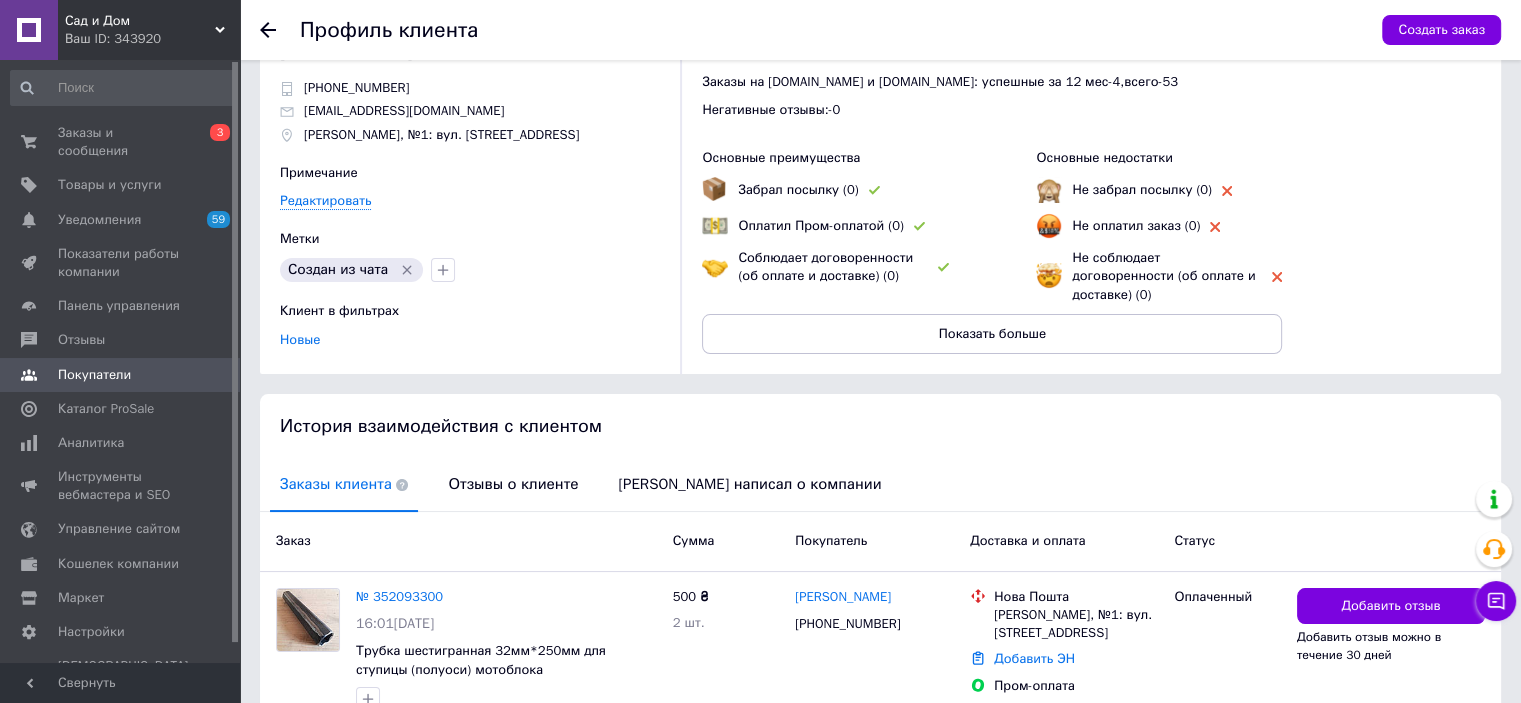 scroll, scrollTop: 0, scrollLeft: 0, axis: both 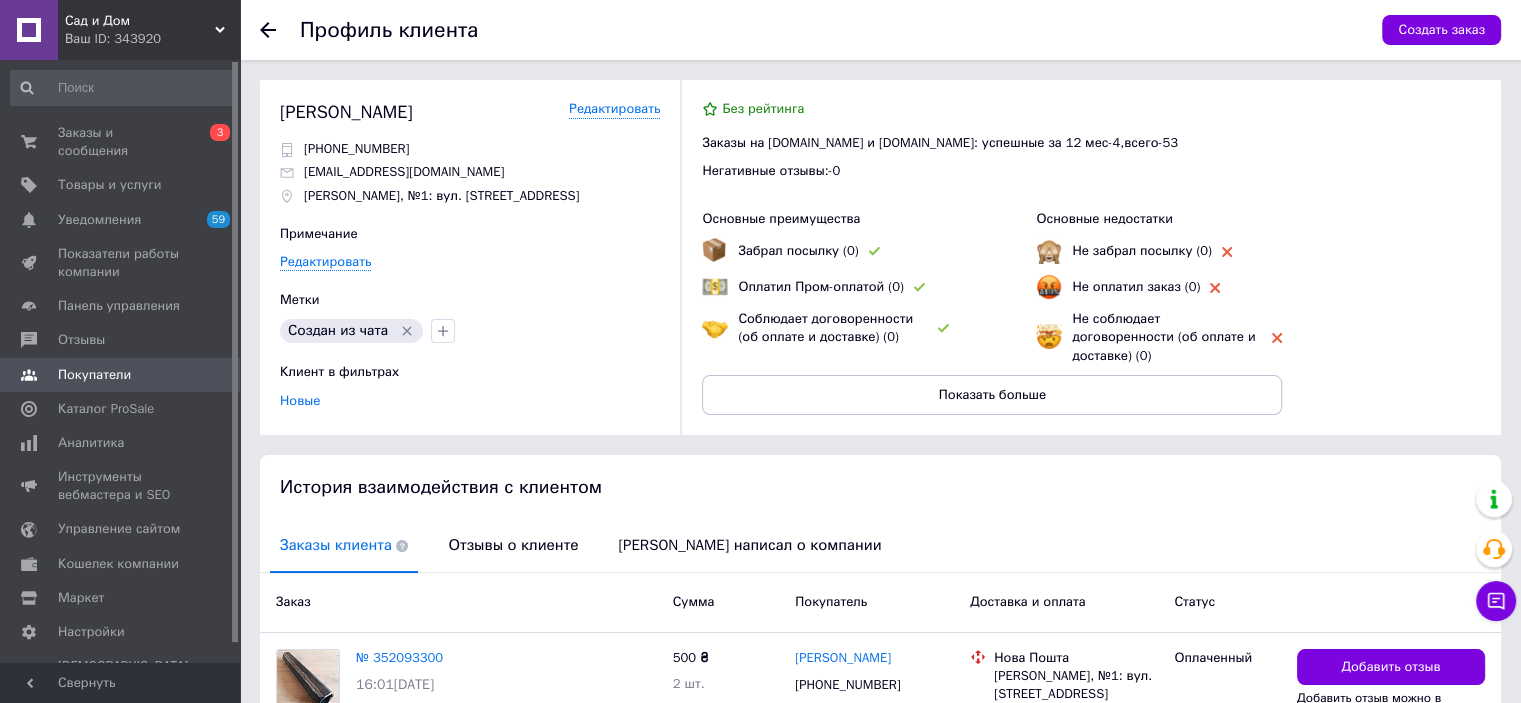 click 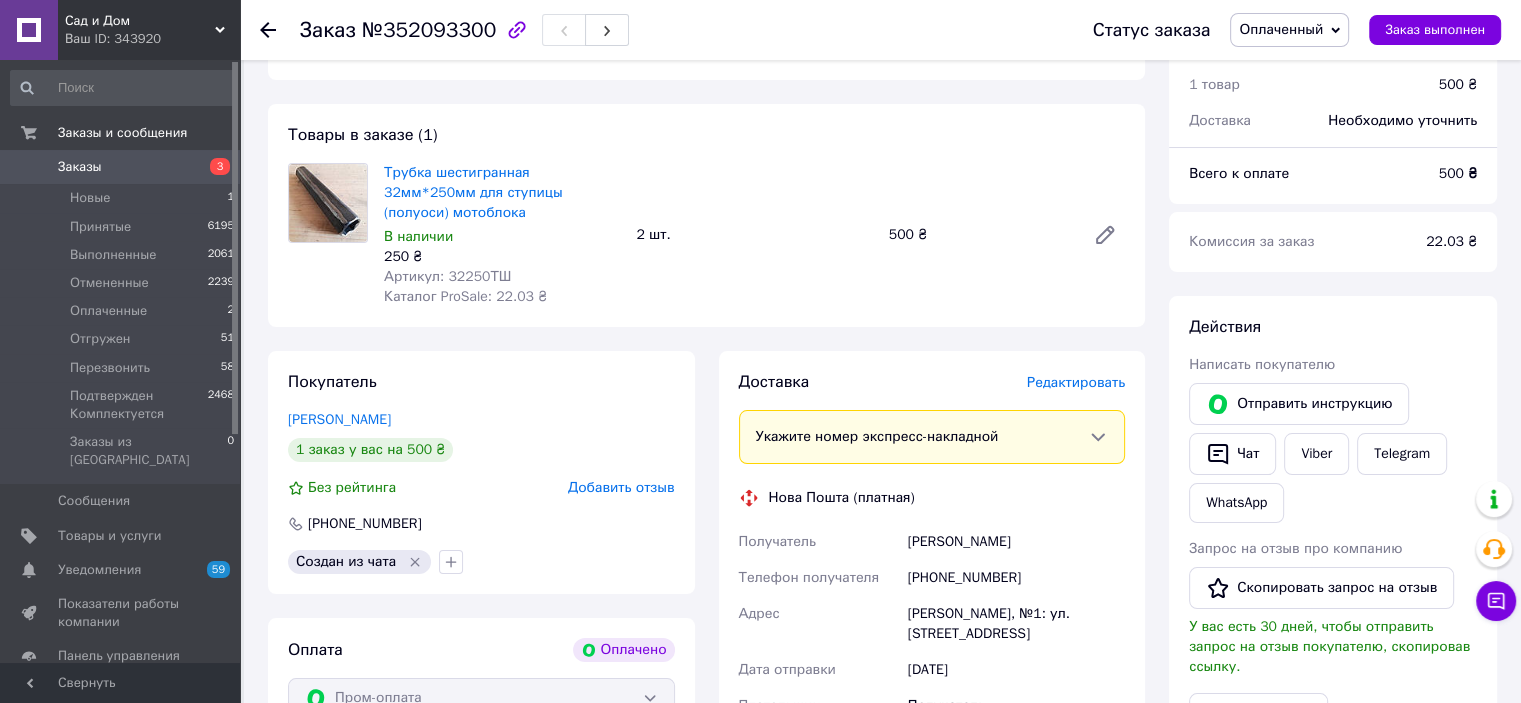 scroll, scrollTop: 11, scrollLeft: 0, axis: vertical 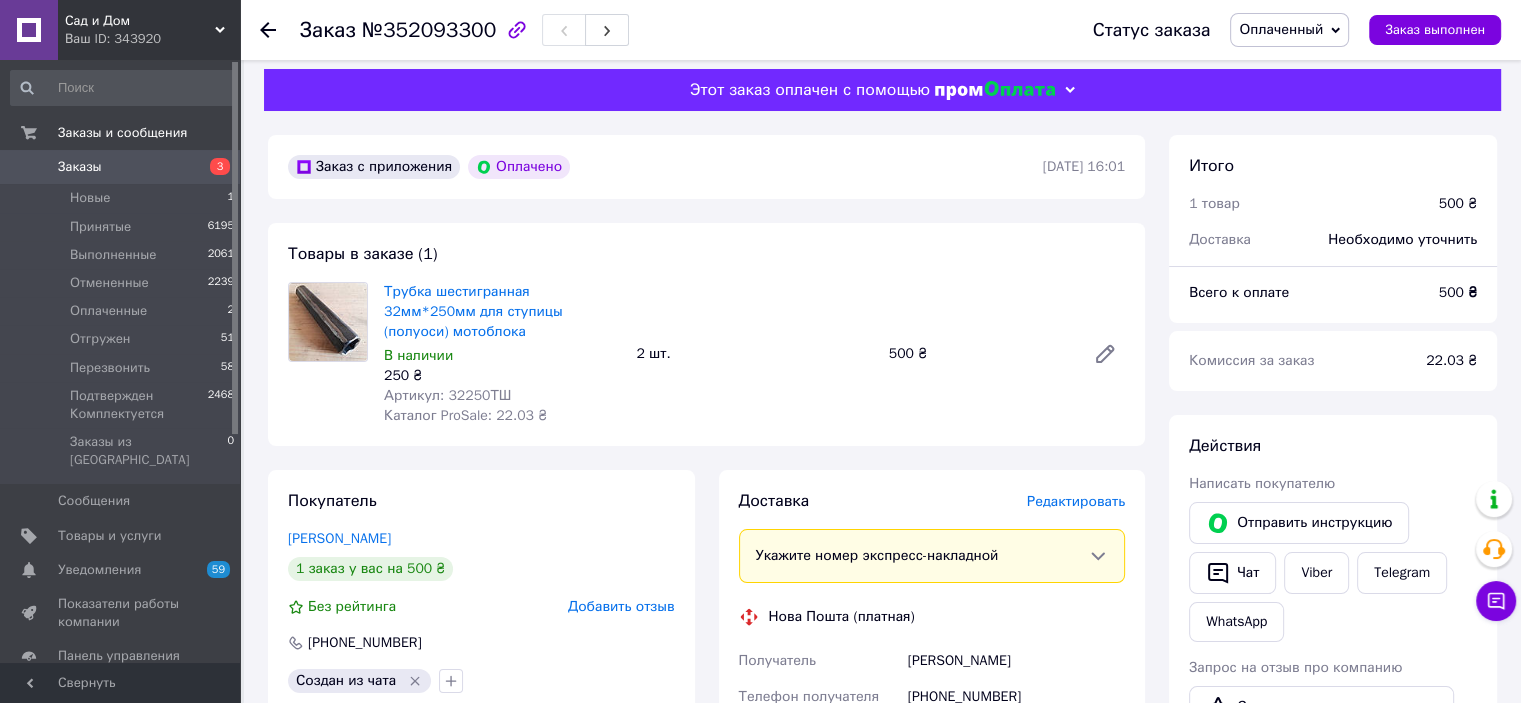click 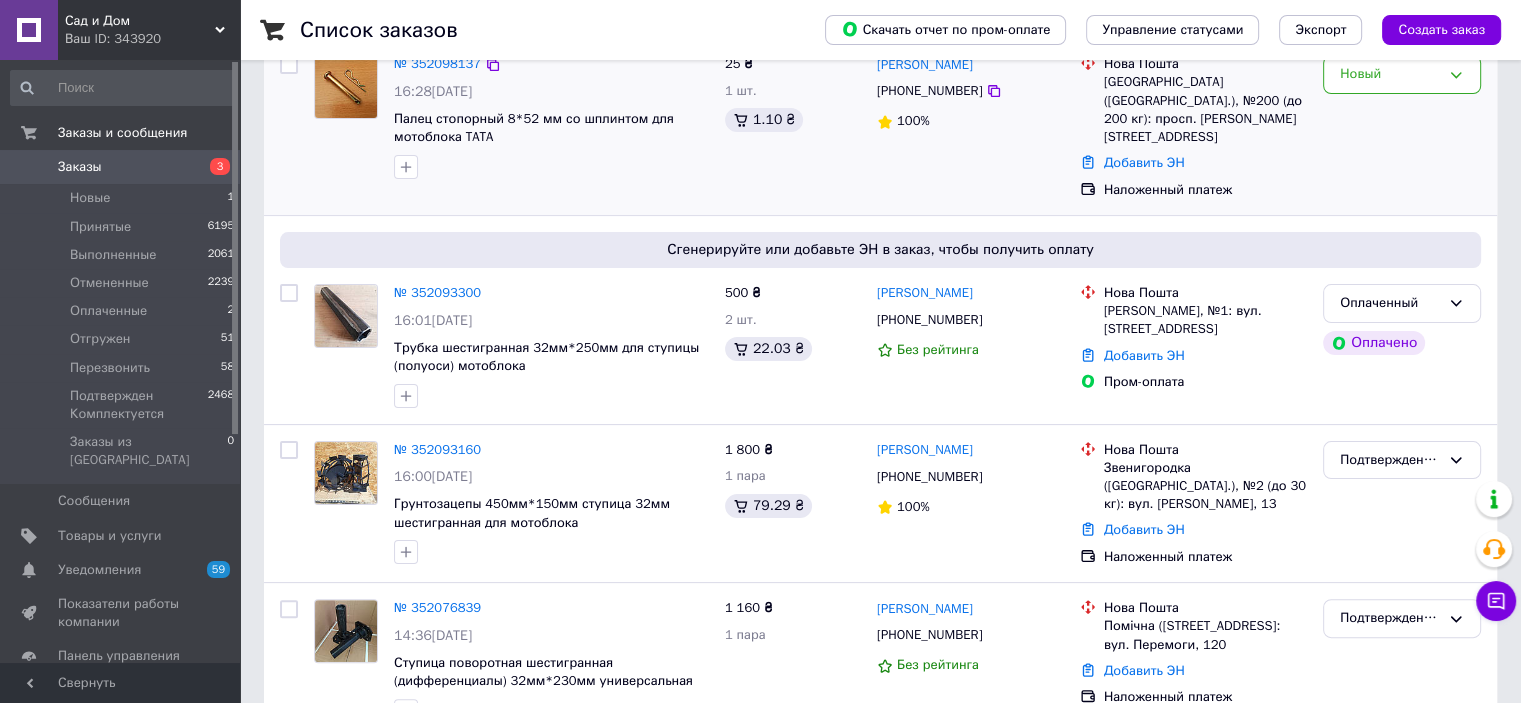 scroll, scrollTop: 400, scrollLeft: 0, axis: vertical 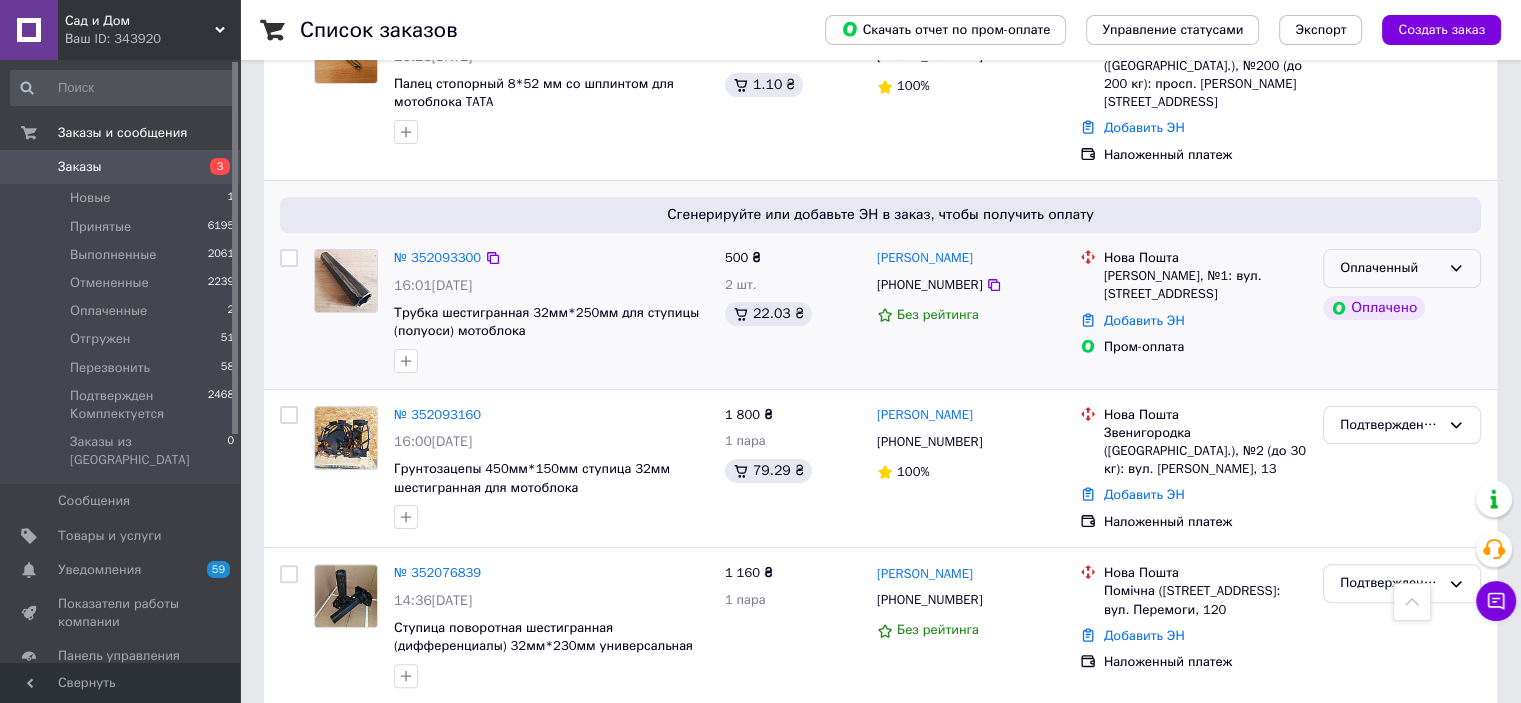 click on "Оплаченный" at bounding box center (1402, 268) 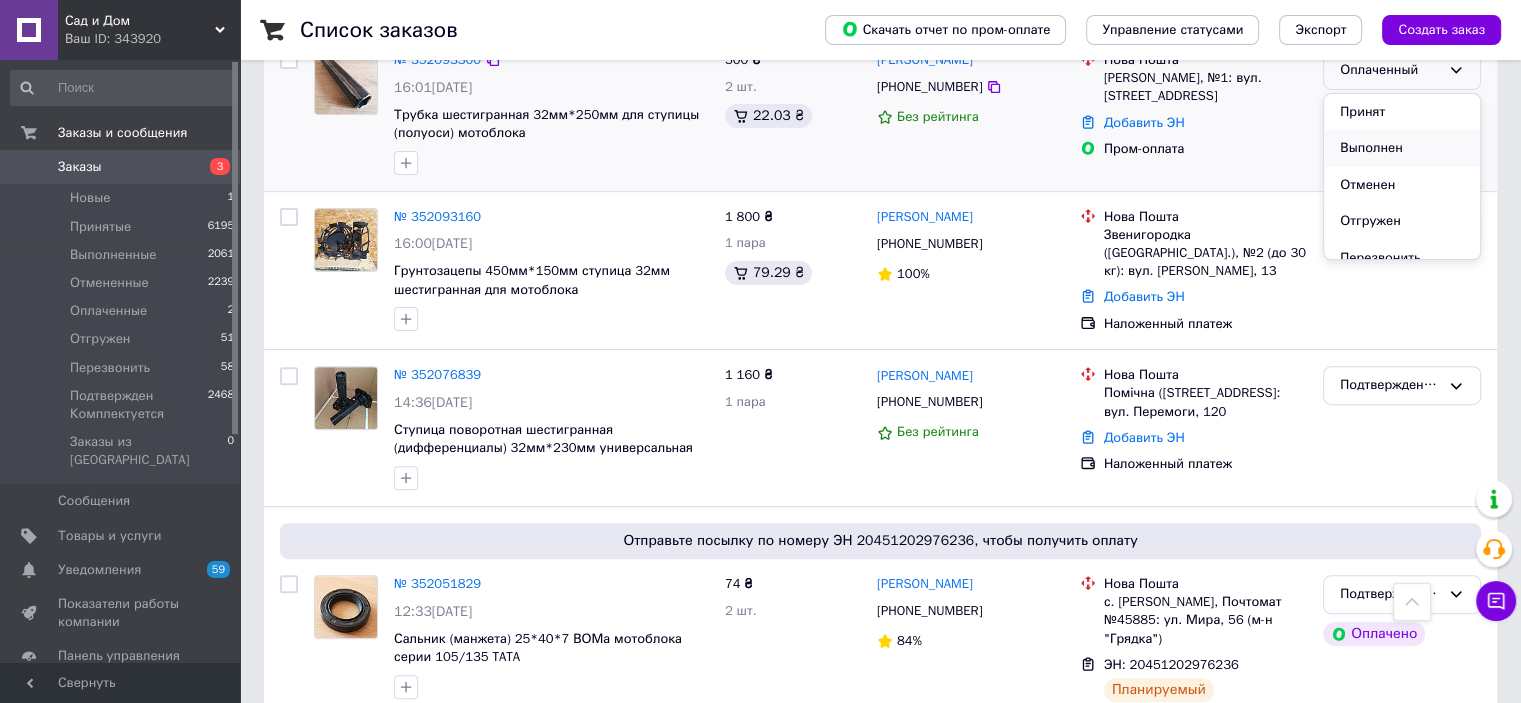 scroll, scrollTop: 600, scrollLeft: 0, axis: vertical 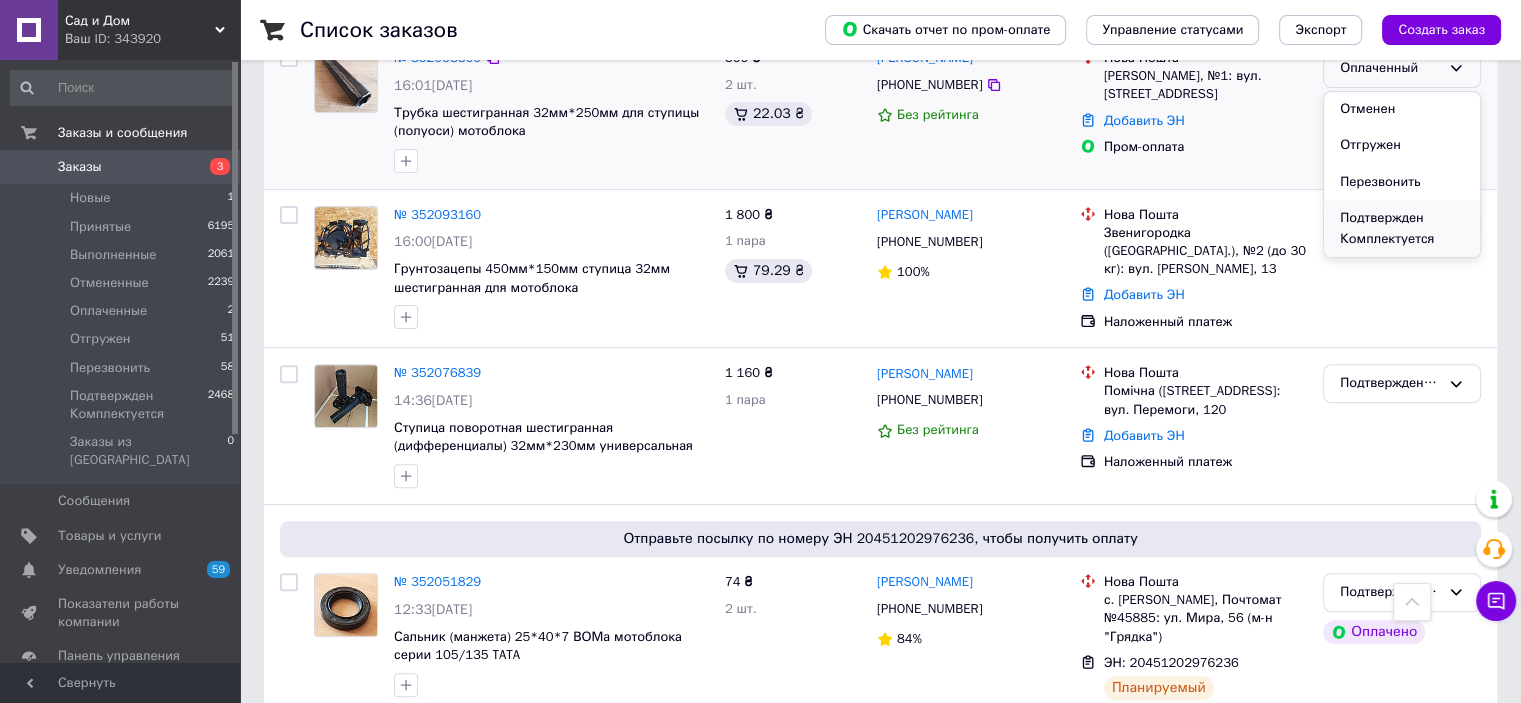 click on "Подтвержден Комплектуется" at bounding box center [1402, 228] 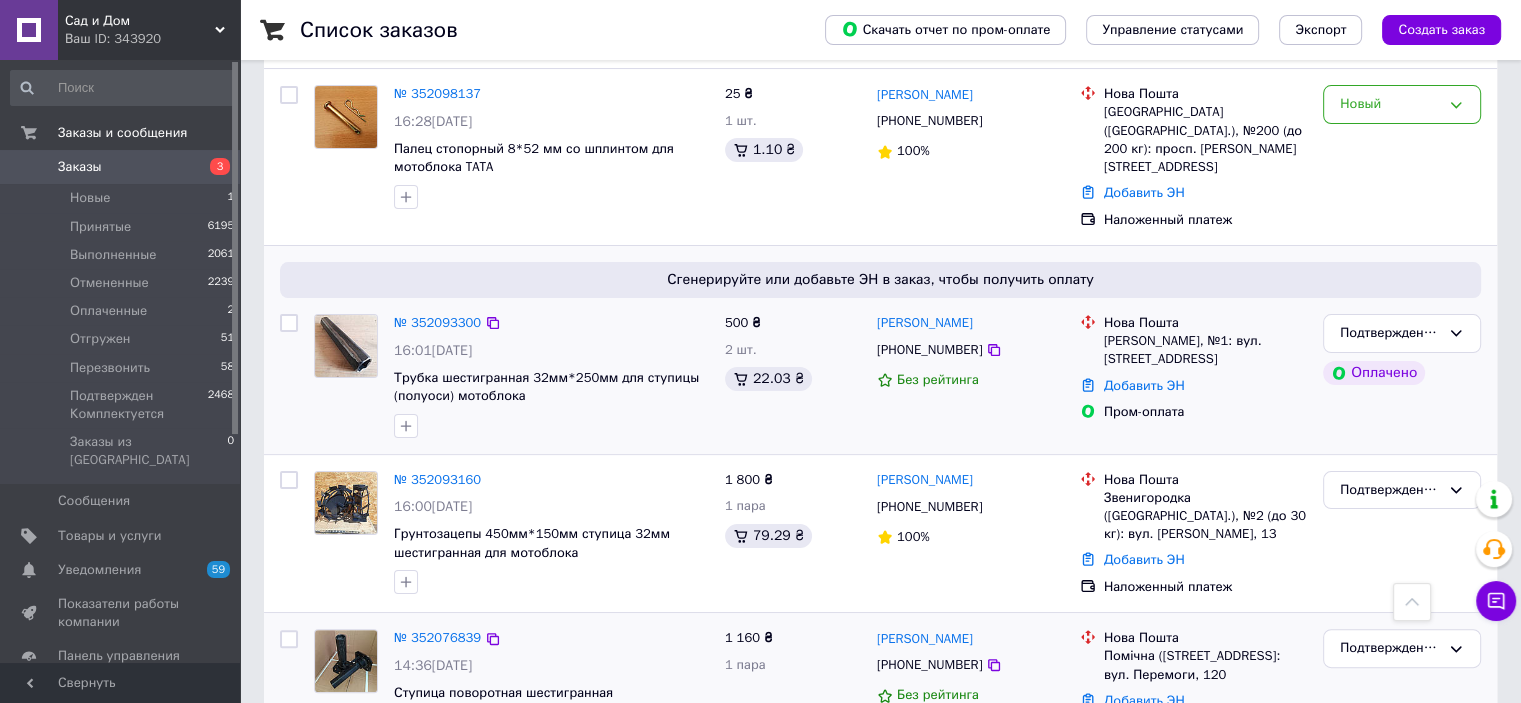scroll, scrollTop: 300, scrollLeft: 0, axis: vertical 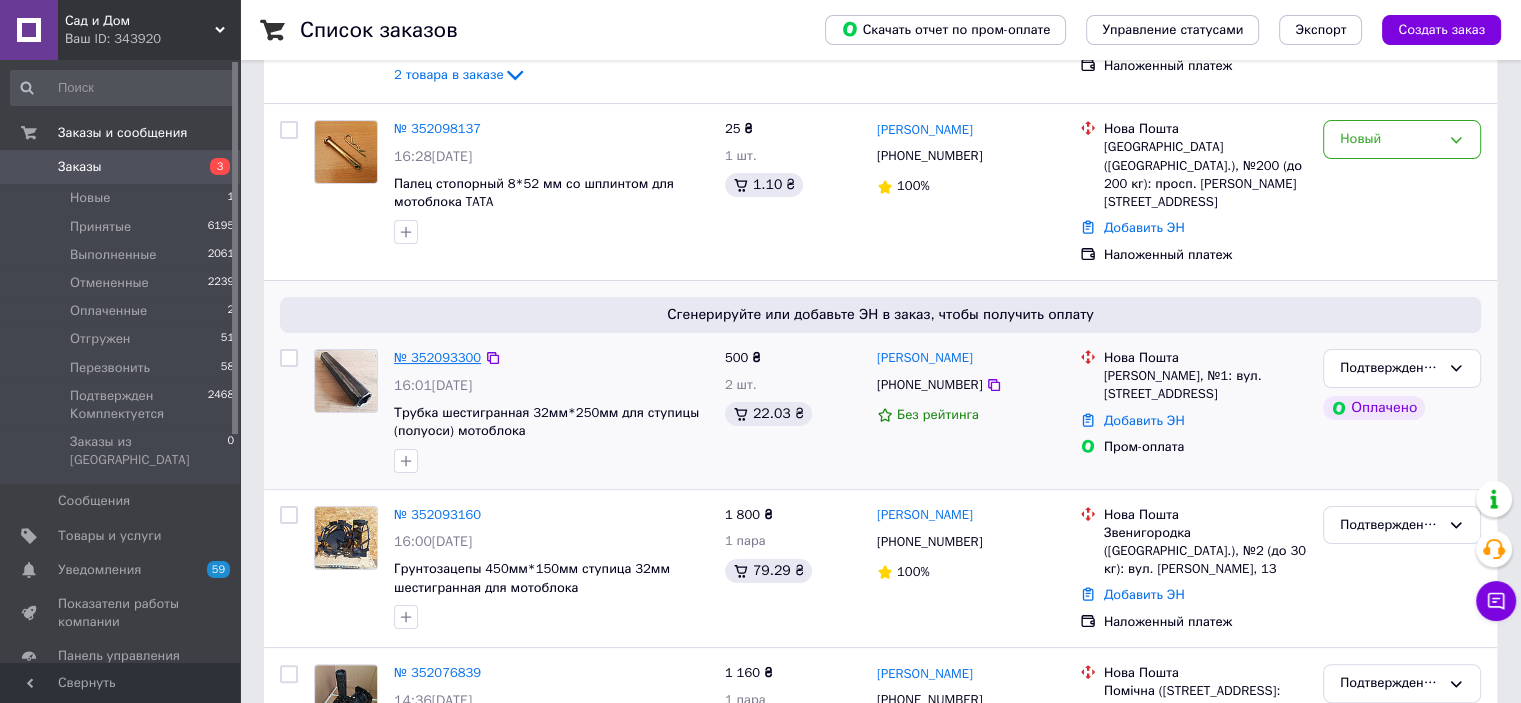 click on "№ 352093300" at bounding box center (437, 357) 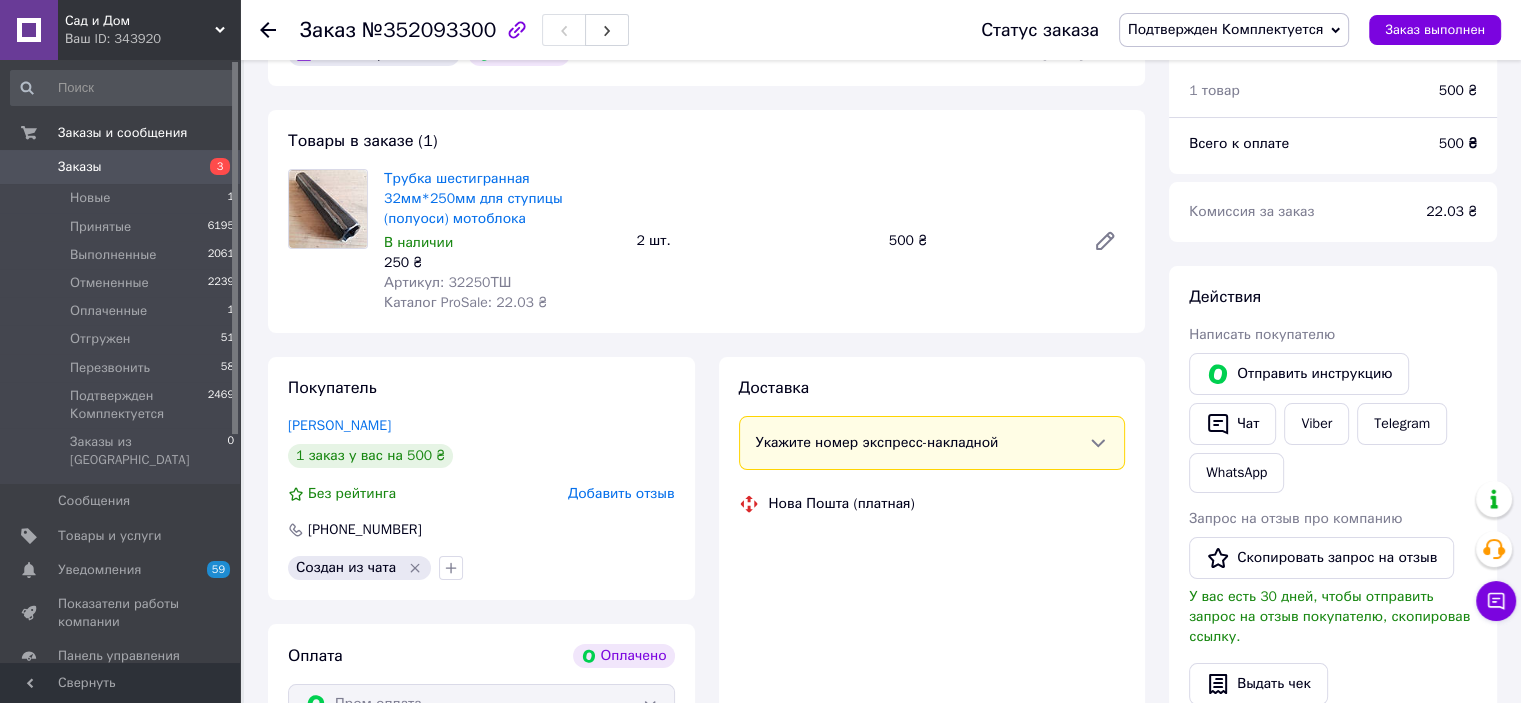 scroll, scrollTop: 0, scrollLeft: 0, axis: both 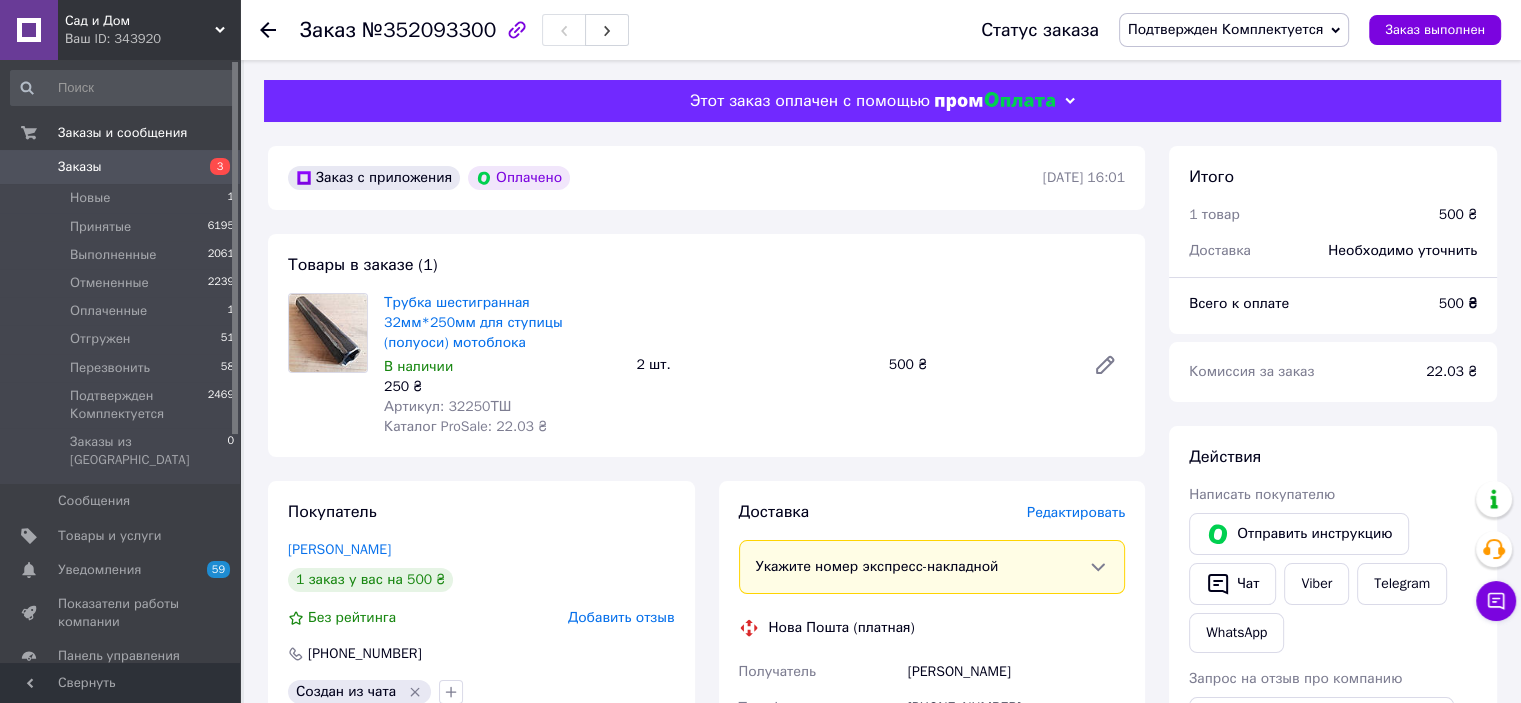 click 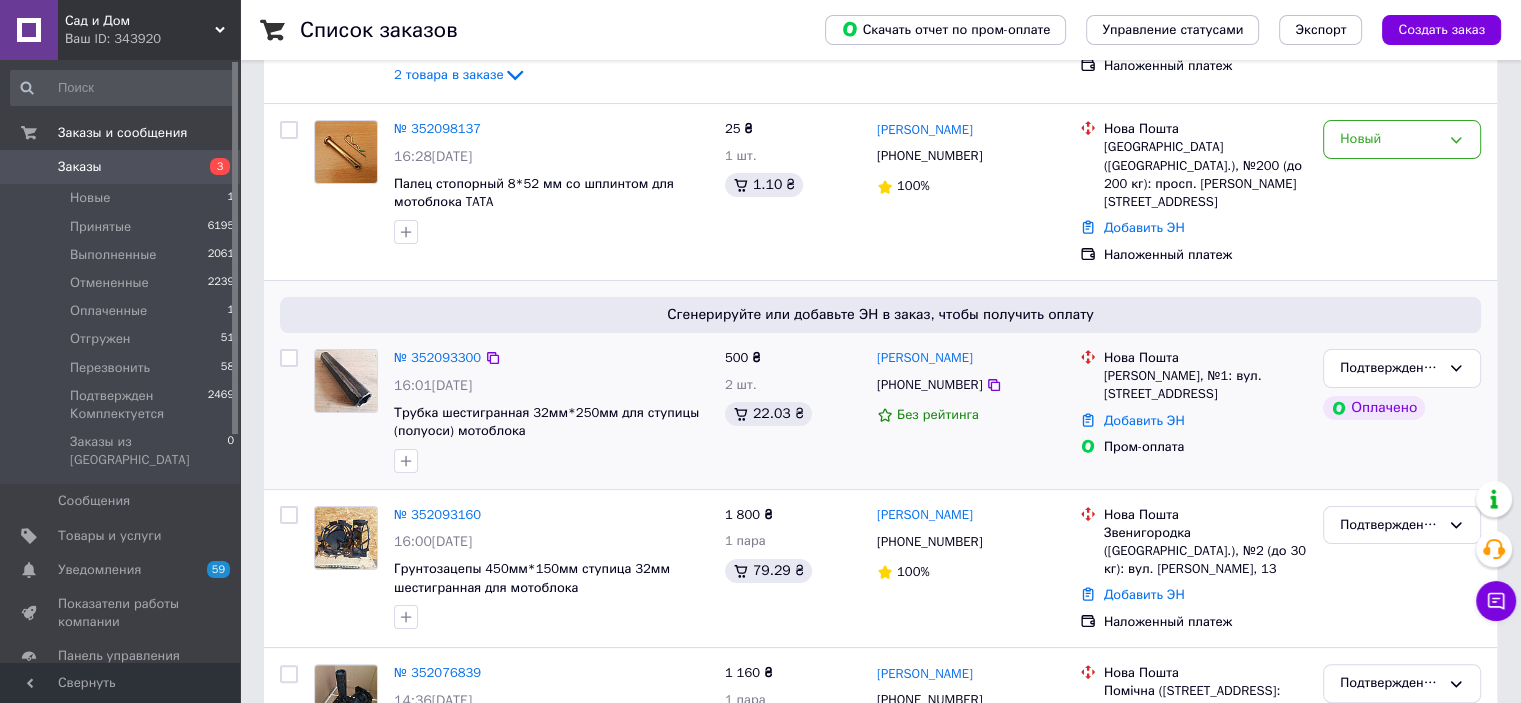 scroll, scrollTop: 0, scrollLeft: 0, axis: both 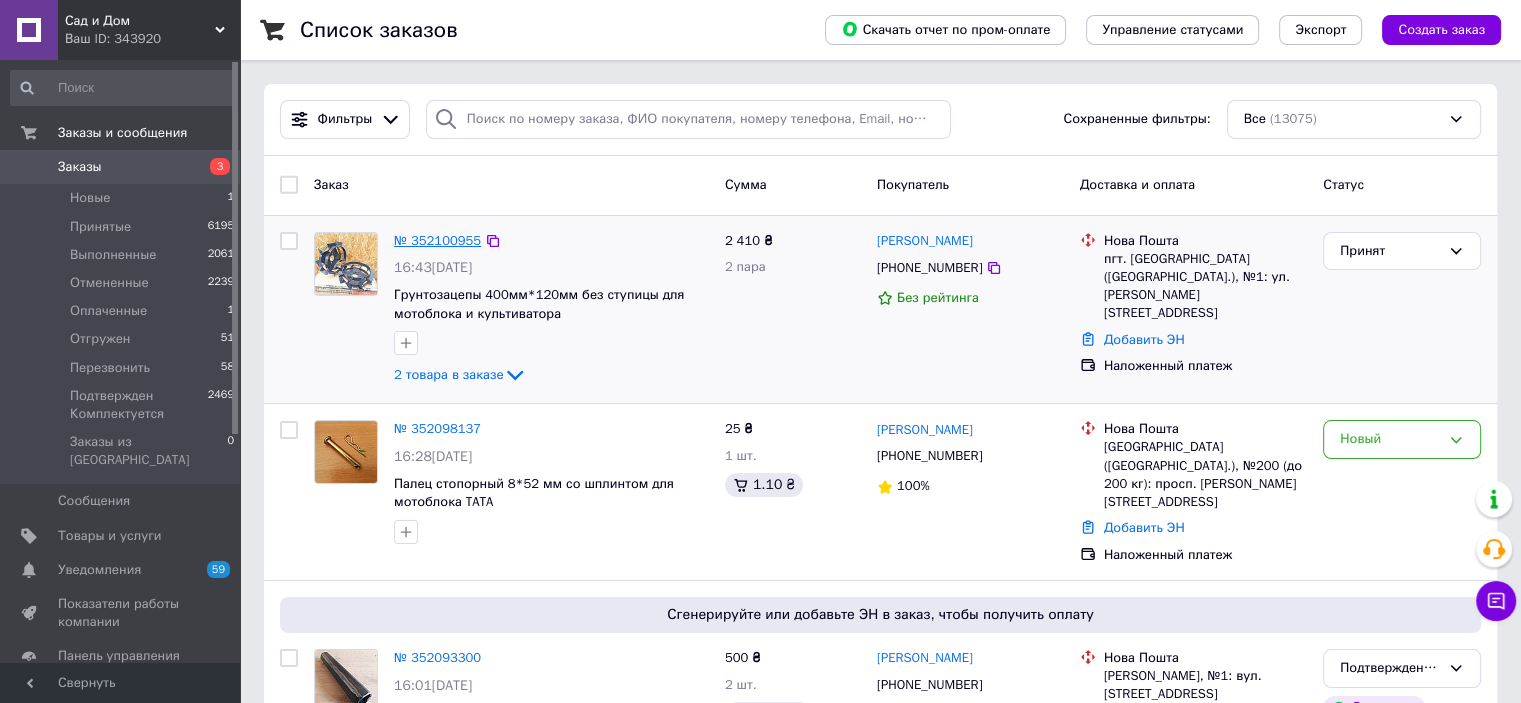 click on "№ 352100955" at bounding box center (437, 240) 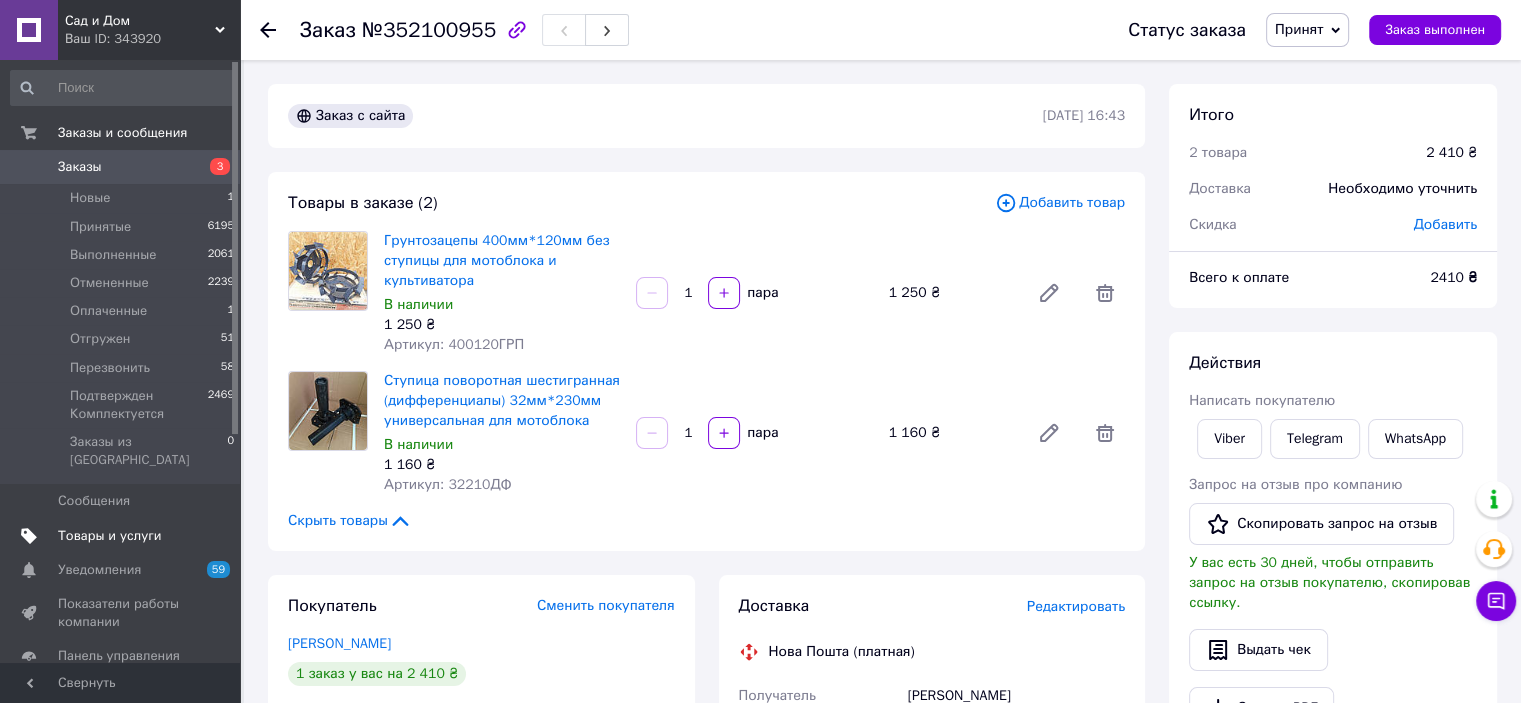 click on "Товары и услуги" at bounding box center [110, 536] 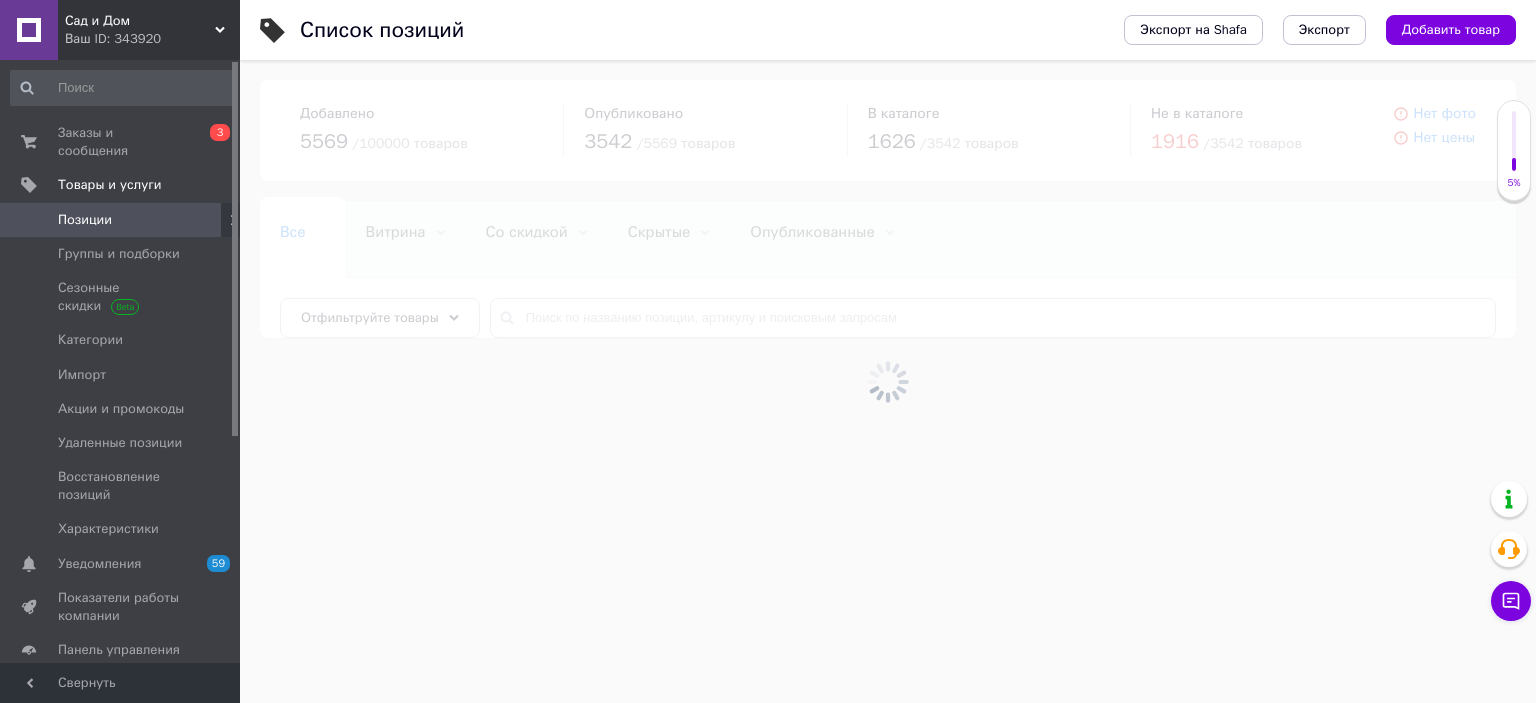 click at bounding box center (888, 381) 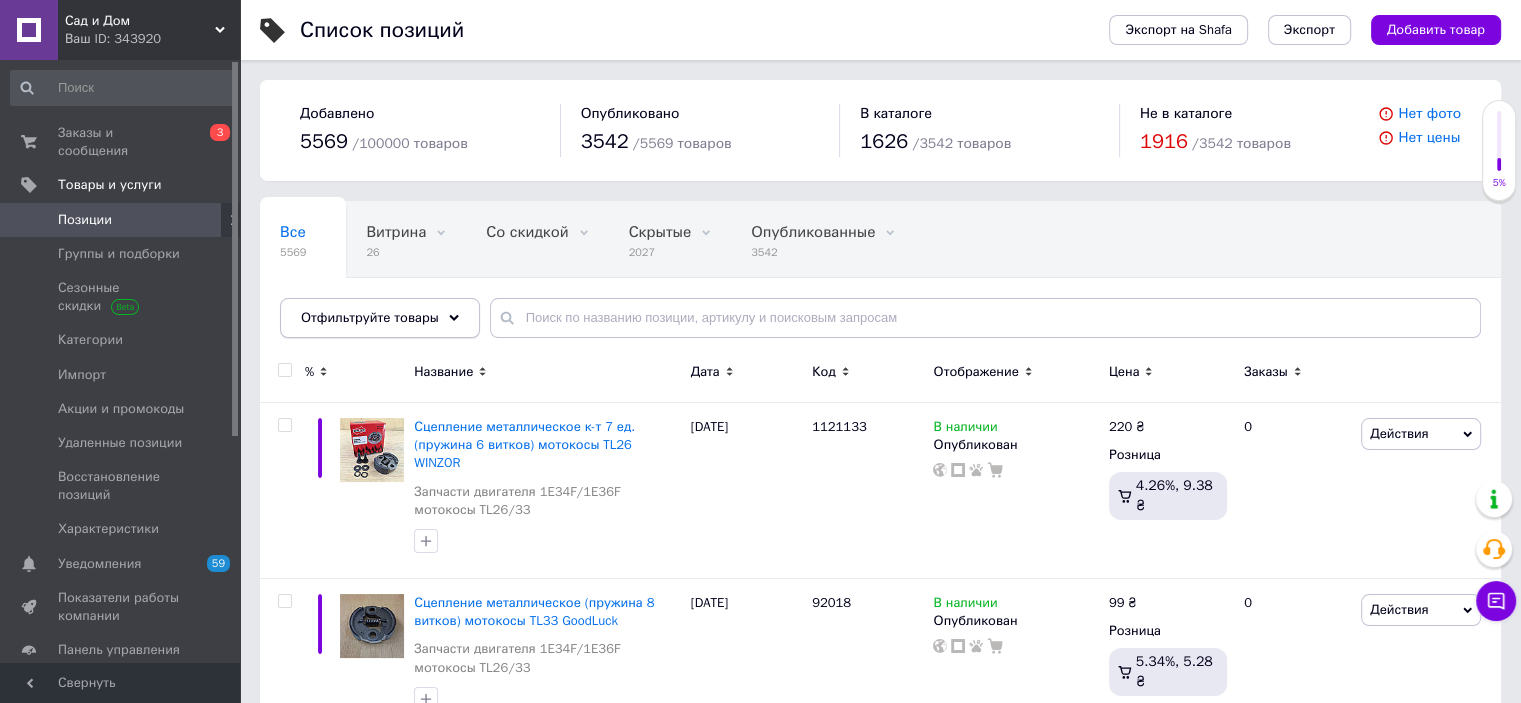 click on "Отфильтруйте товары" at bounding box center [380, 318] 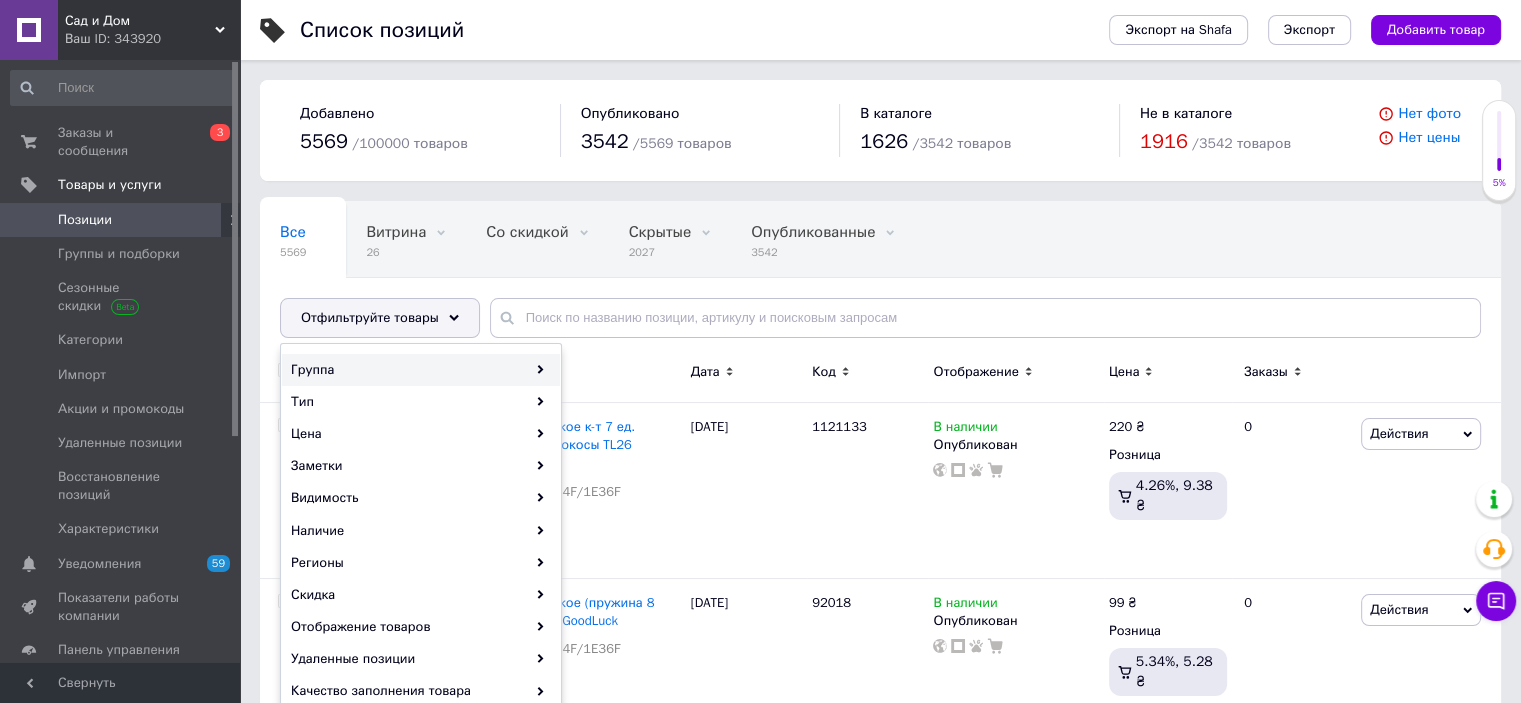 click on "Группа" at bounding box center [421, 370] 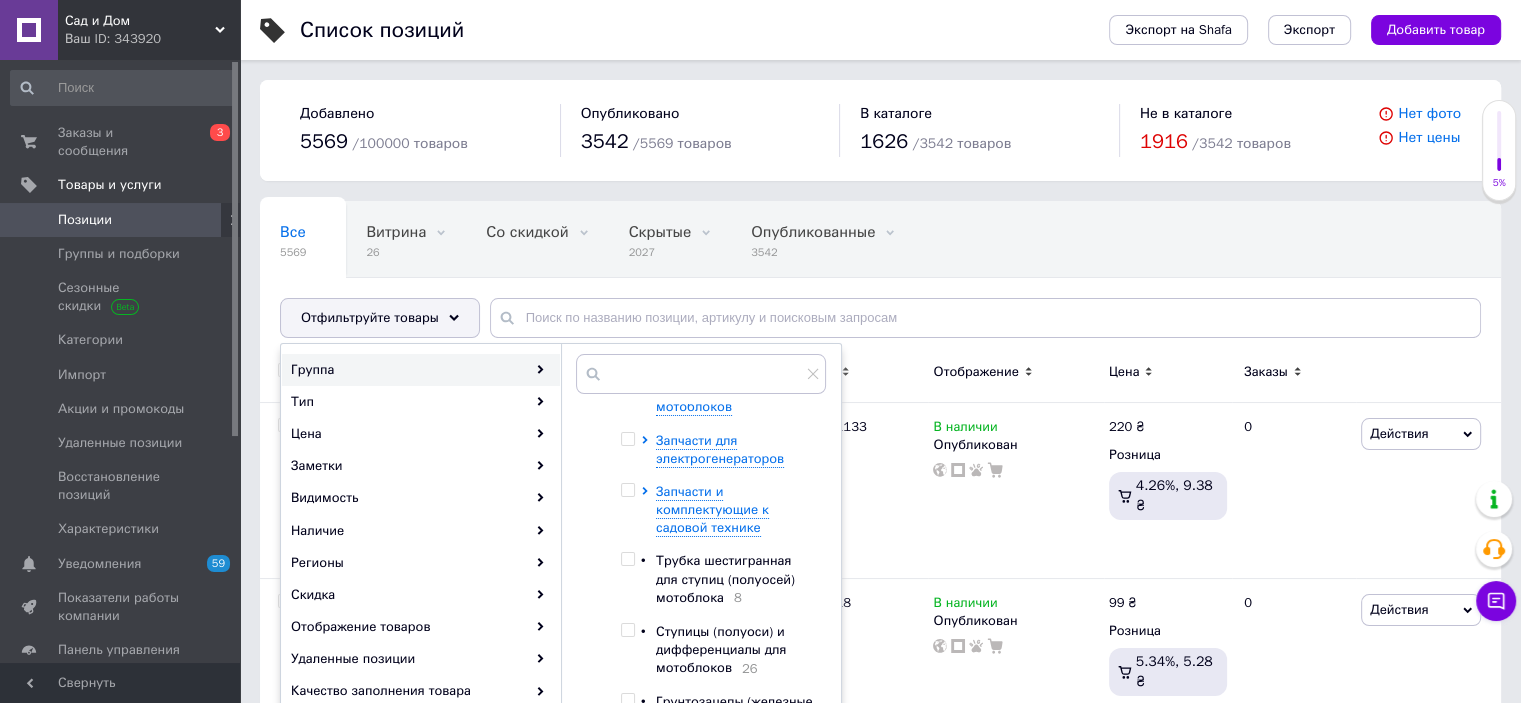 scroll, scrollTop: 200, scrollLeft: 0, axis: vertical 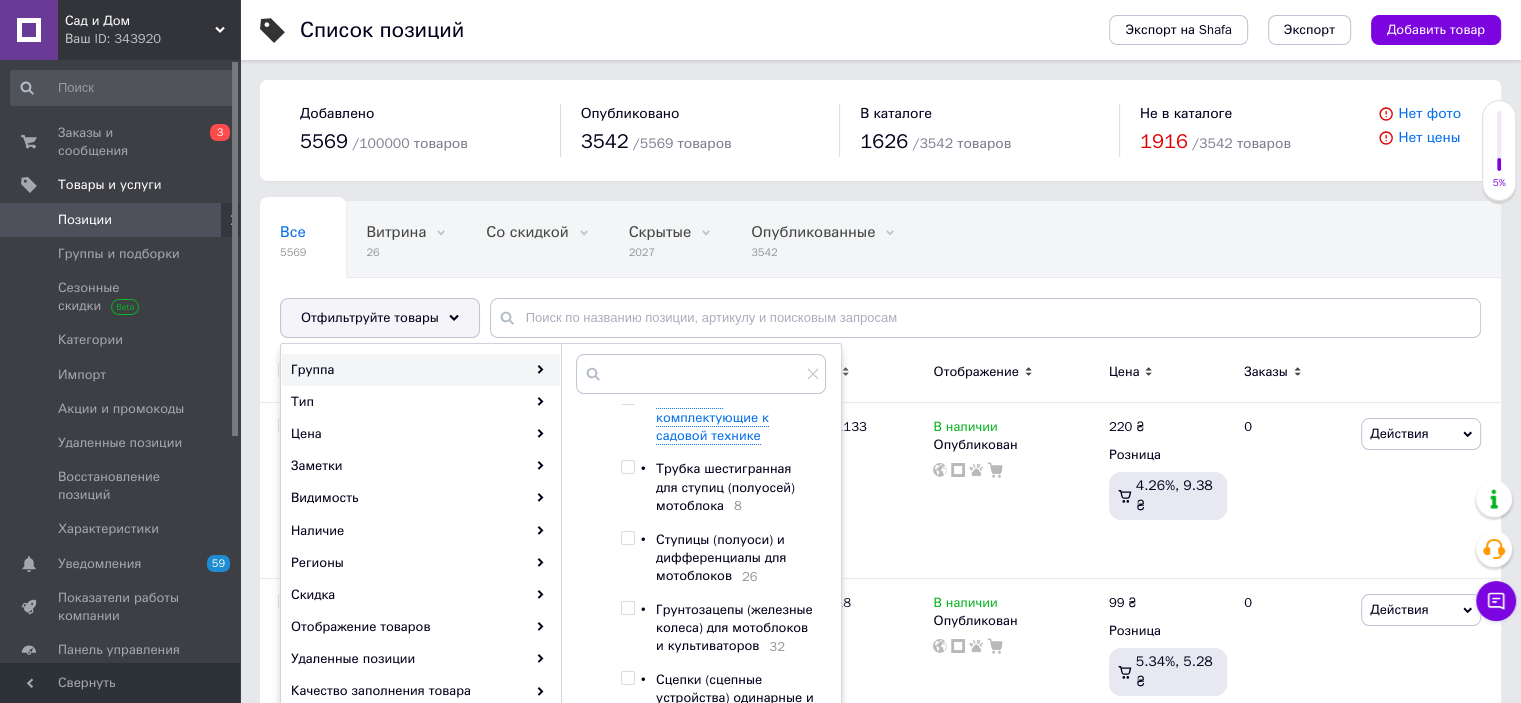 click at bounding box center (631, 558) 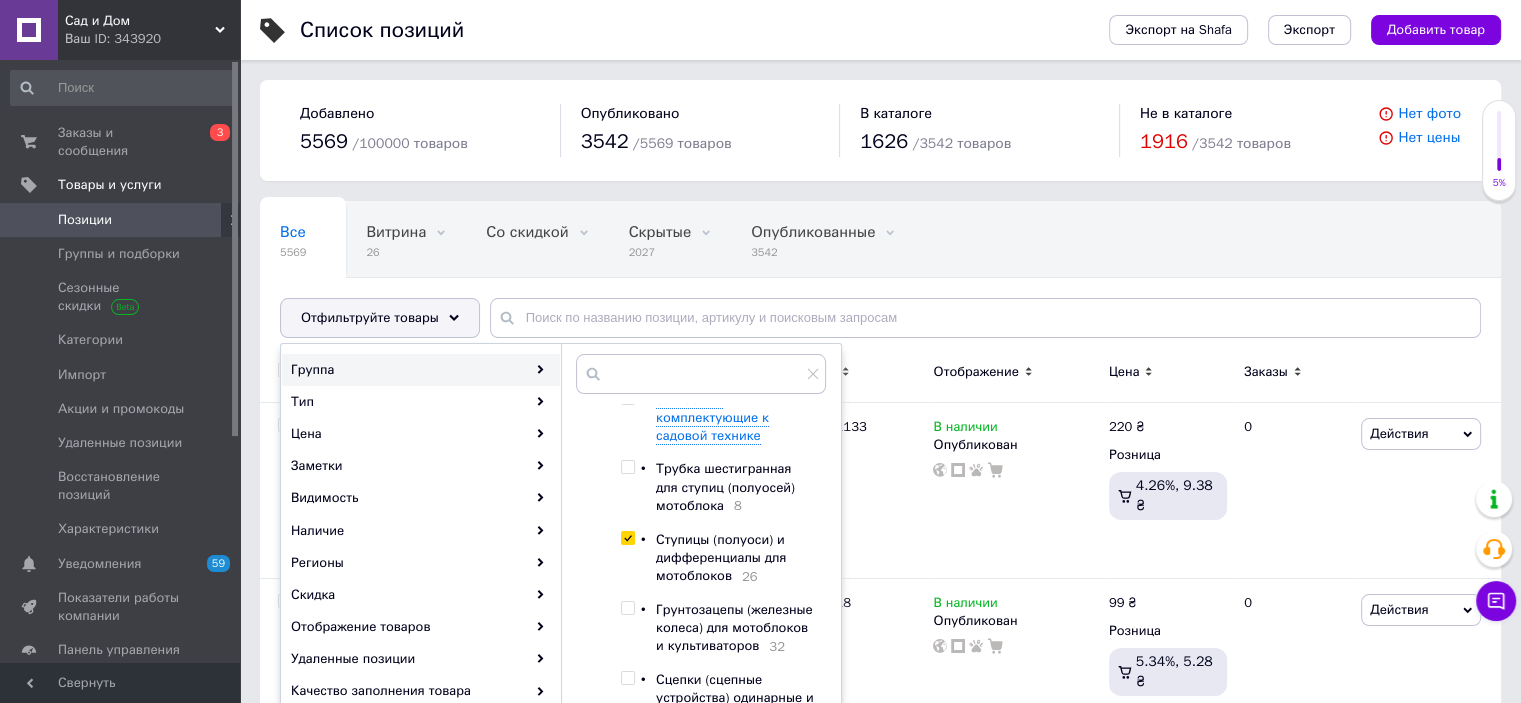 checkbox on "true" 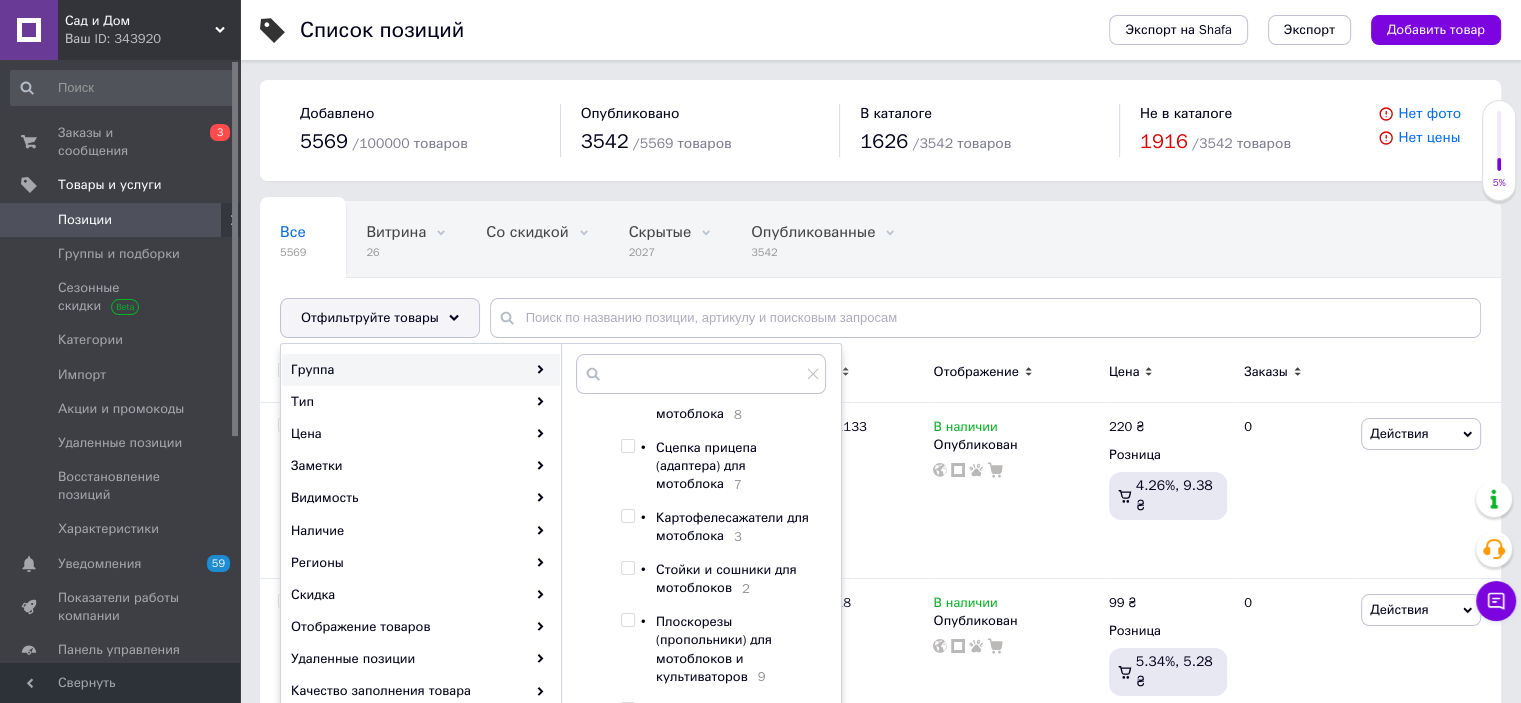 scroll, scrollTop: 891, scrollLeft: 0, axis: vertical 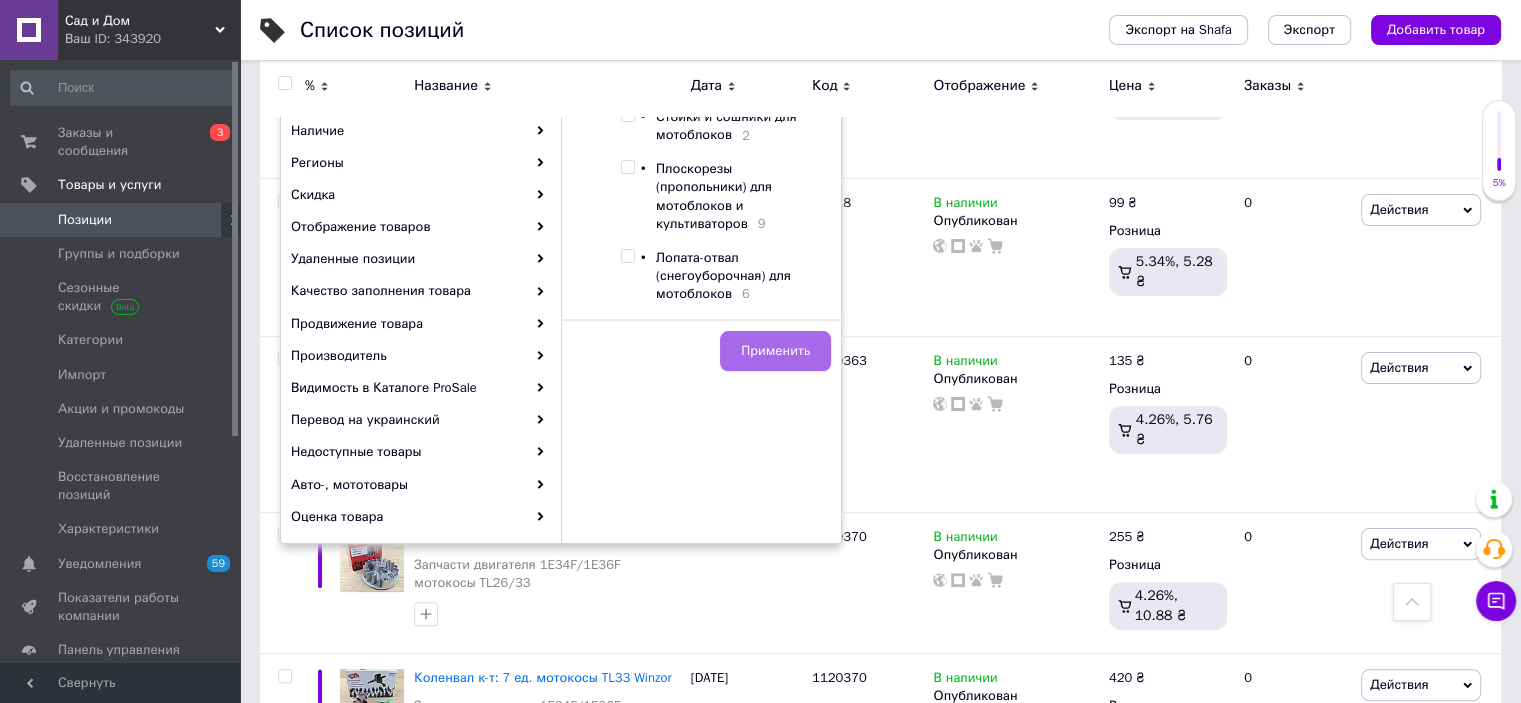 click on "Применить" at bounding box center (775, 351) 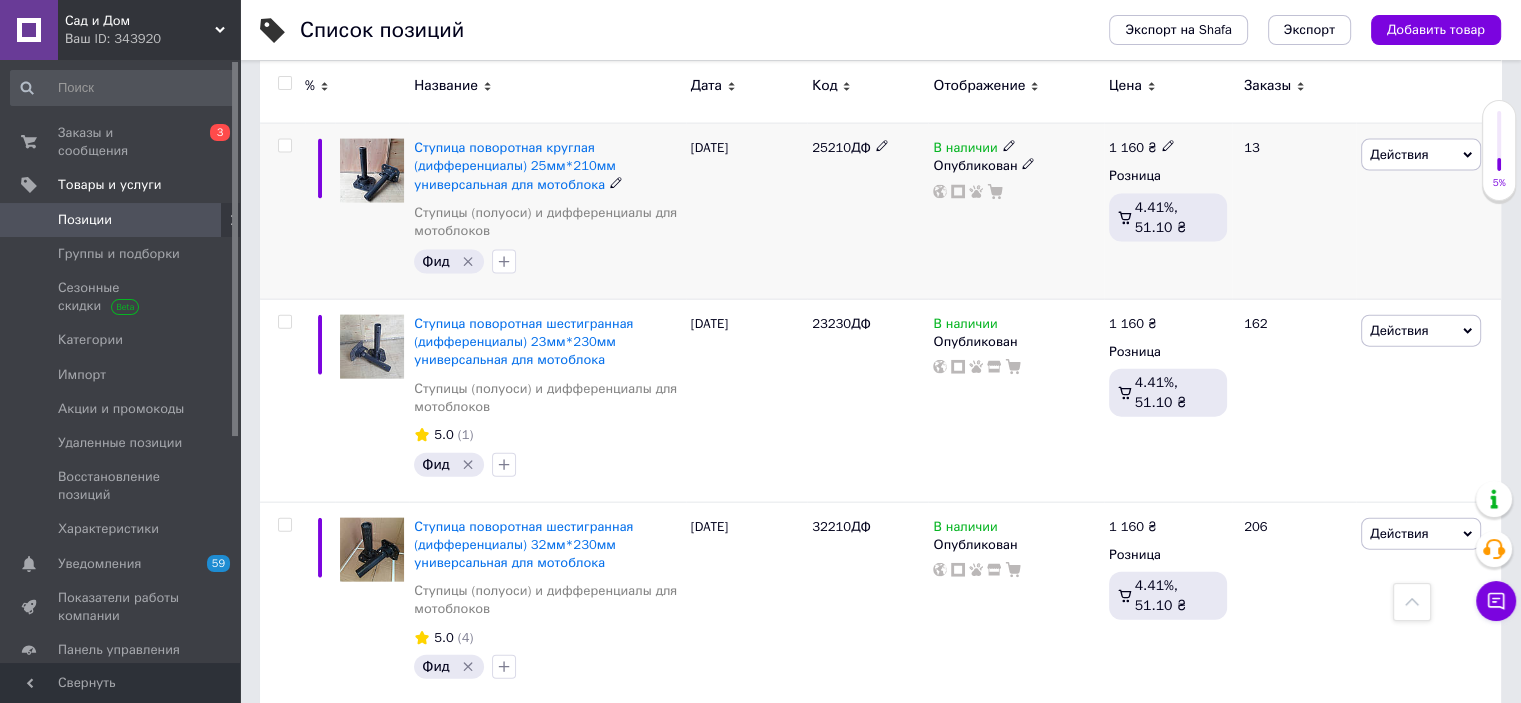 scroll, scrollTop: 4516, scrollLeft: 0, axis: vertical 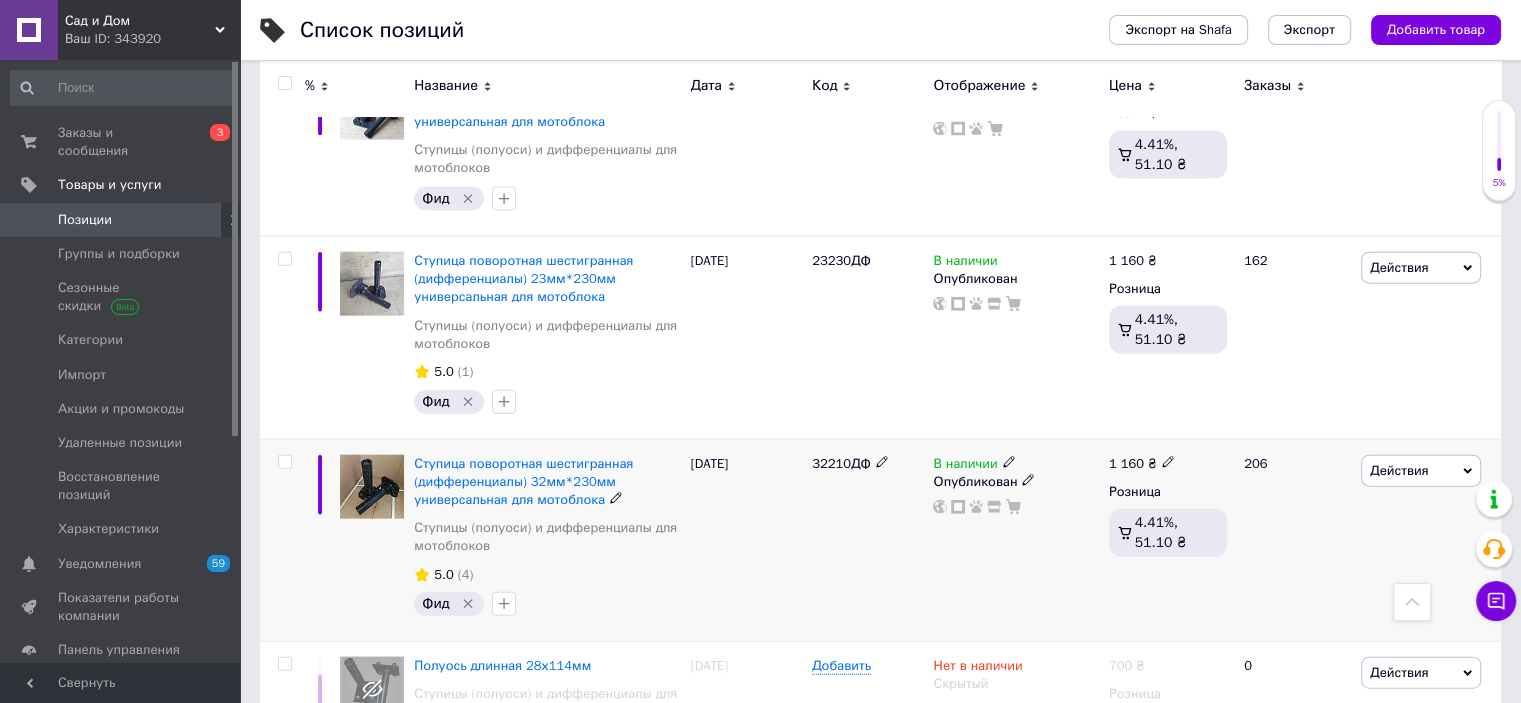 click on "В наличии" at bounding box center [965, 466] 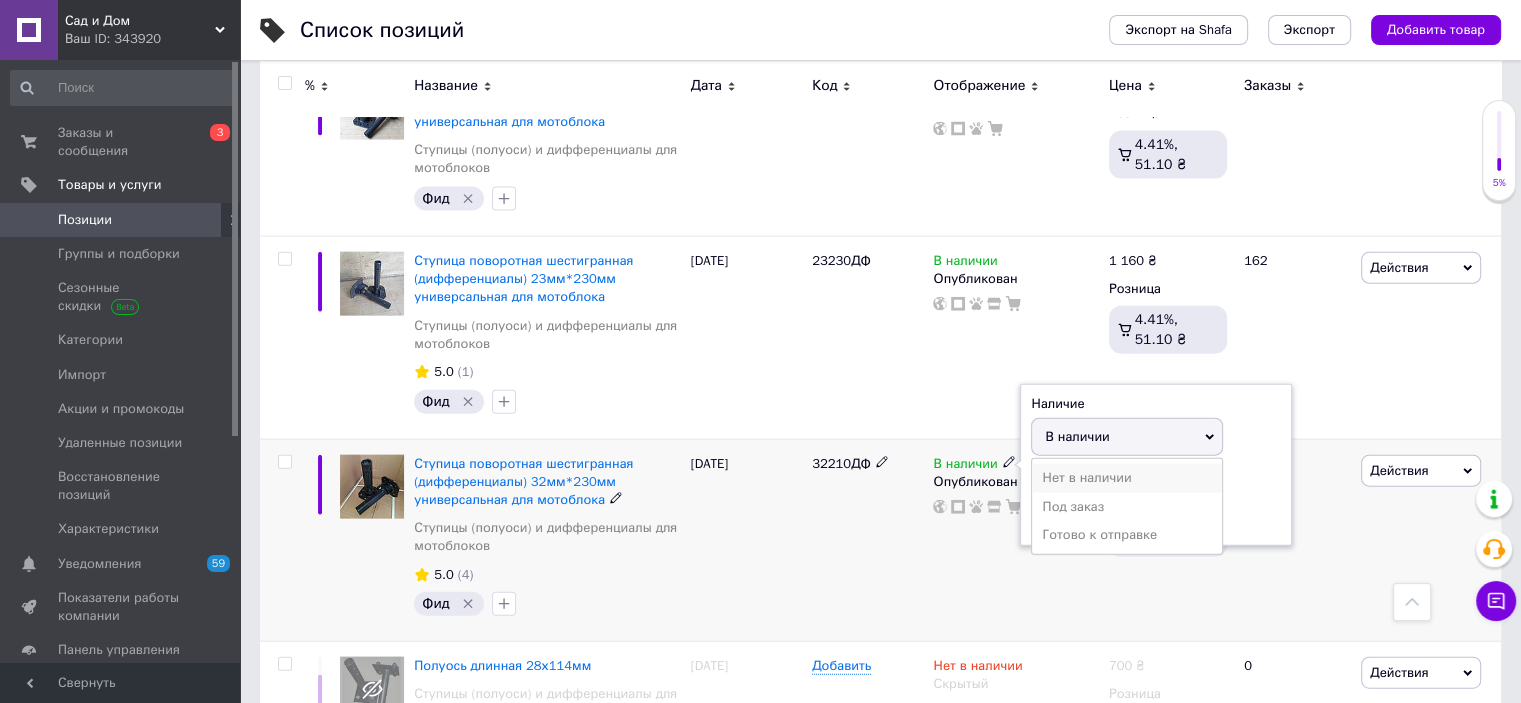 click on "Нет в наличии" at bounding box center [1127, 478] 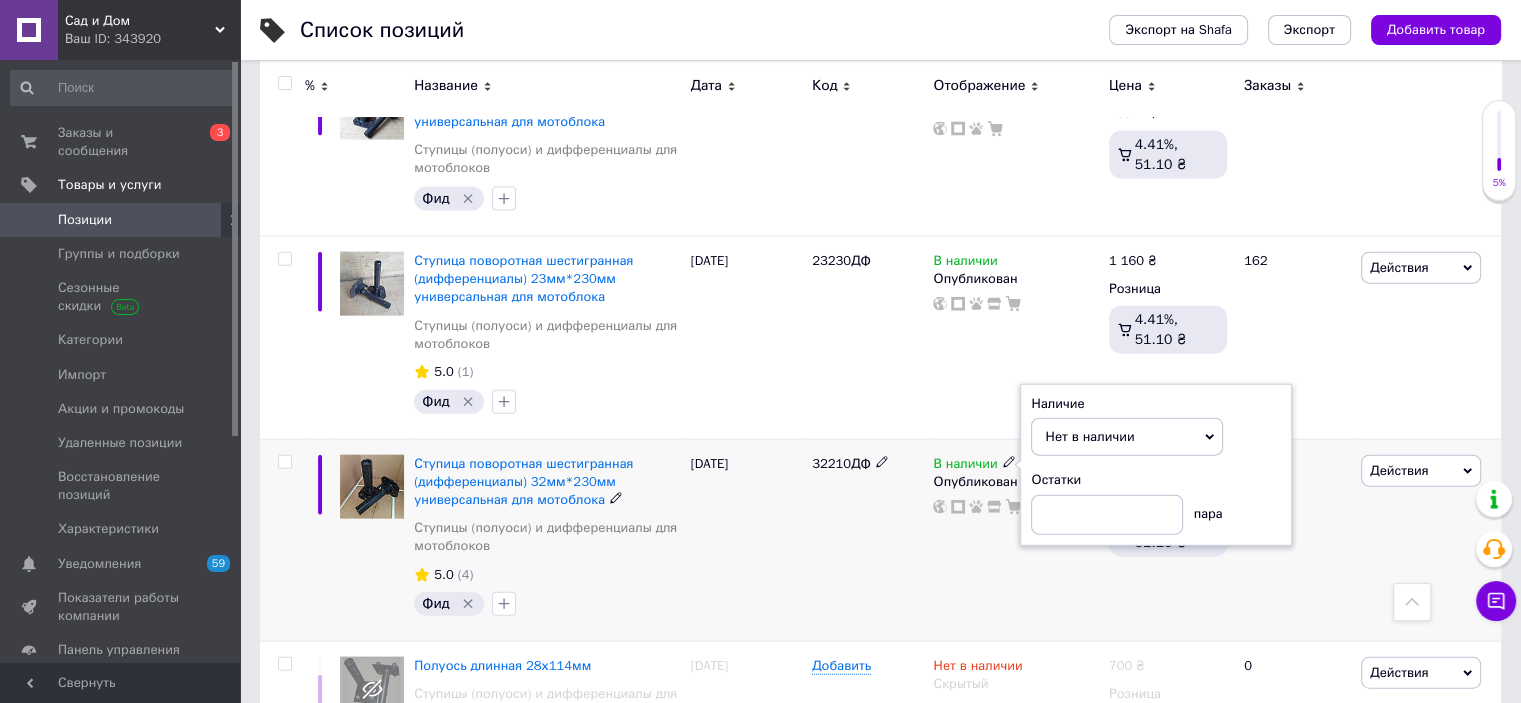 click on "[DATE]" at bounding box center (746, 540) 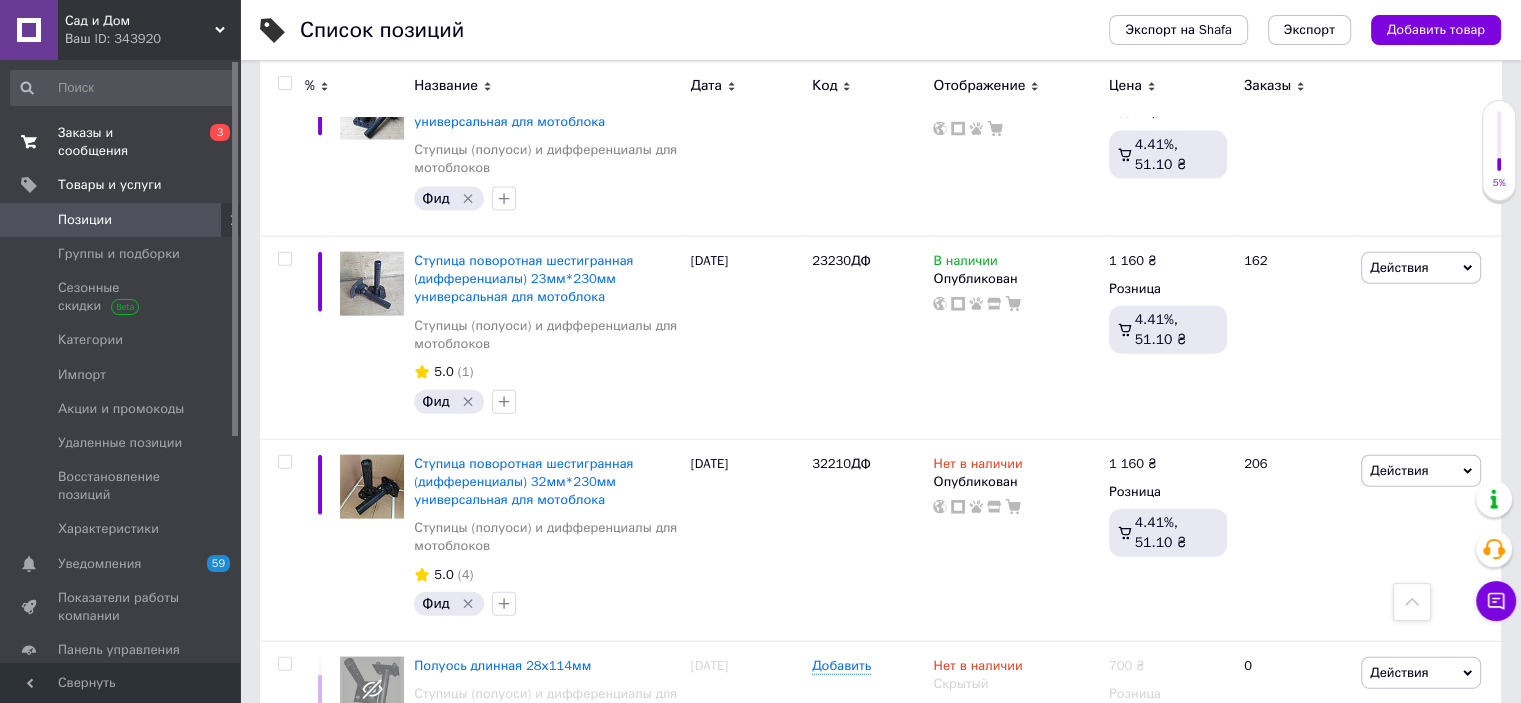 click on "Заказы и сообщения" at bounding box center (121, 142) 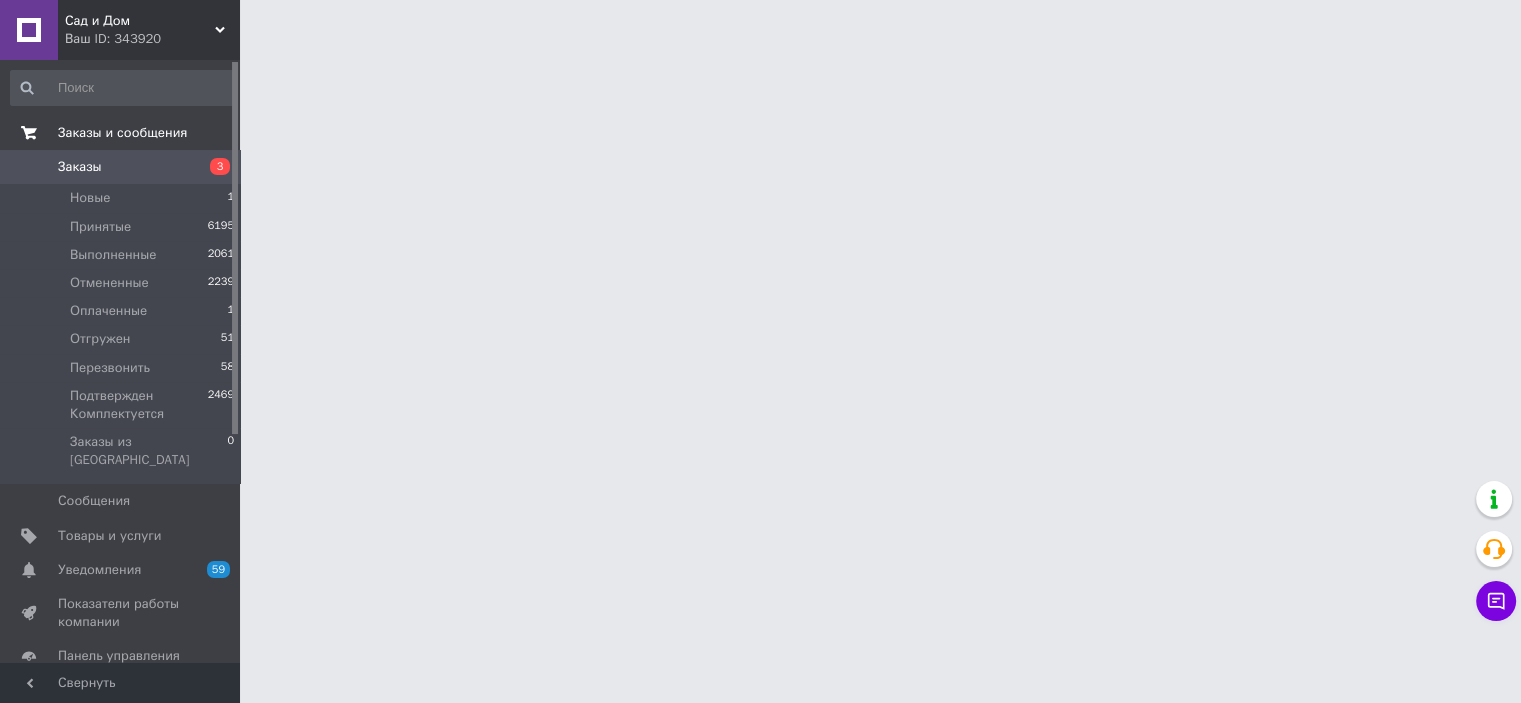 scroll, scrollTop: 0, scrollLeft: 0, axis: both 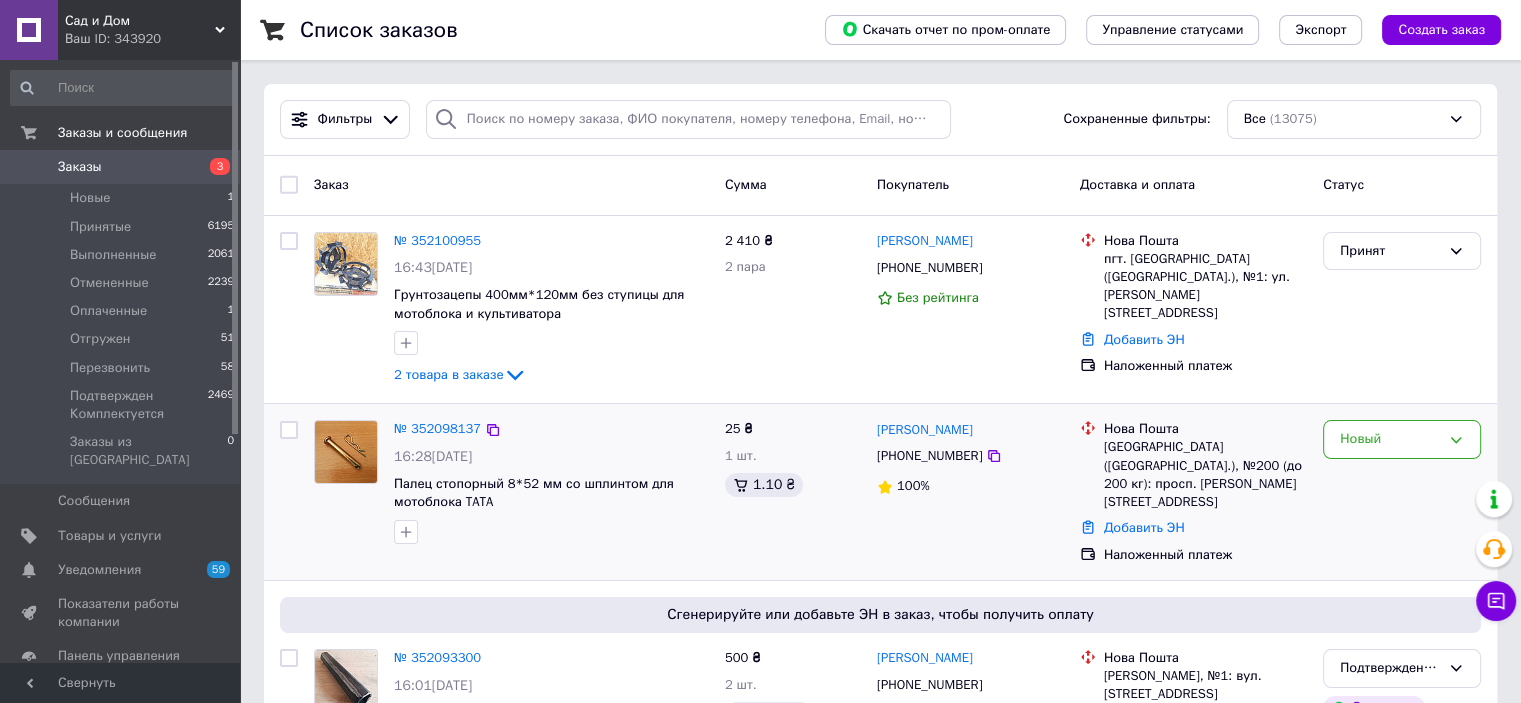 click on "№ 352098137" at bounding box center (437, 429) 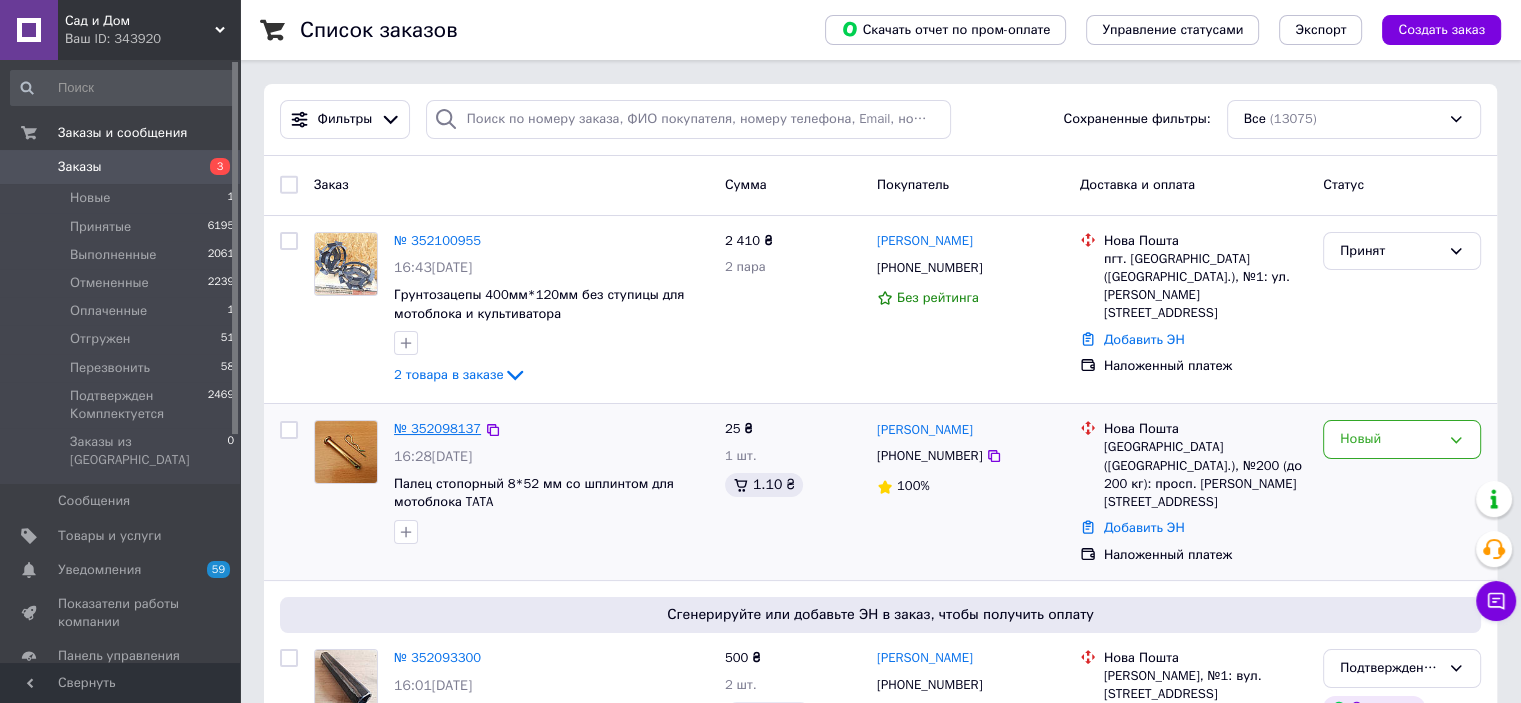 click on "№ 352098137" at bounding box center [437, 428] 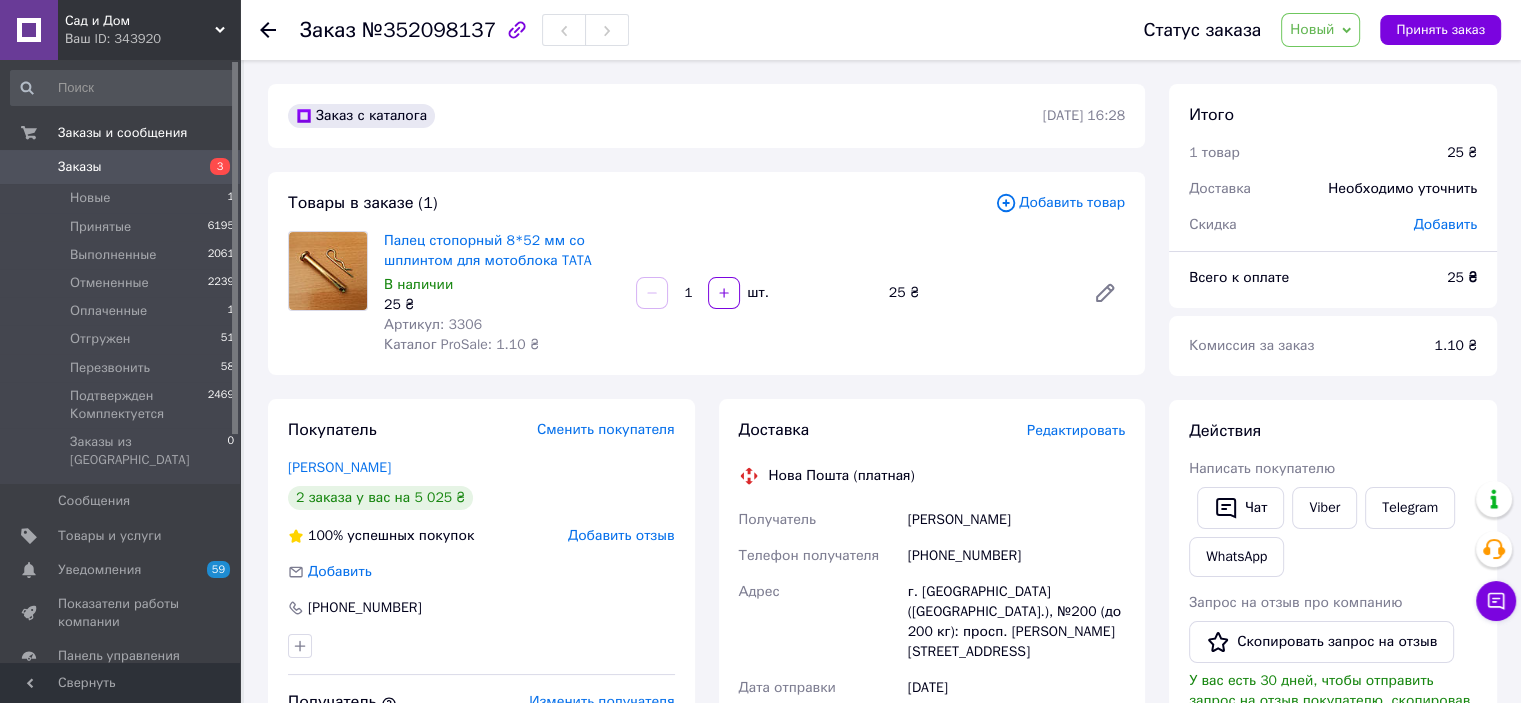 click on "Покупатель Сменить покупателя" at bounding box center (481, 430) 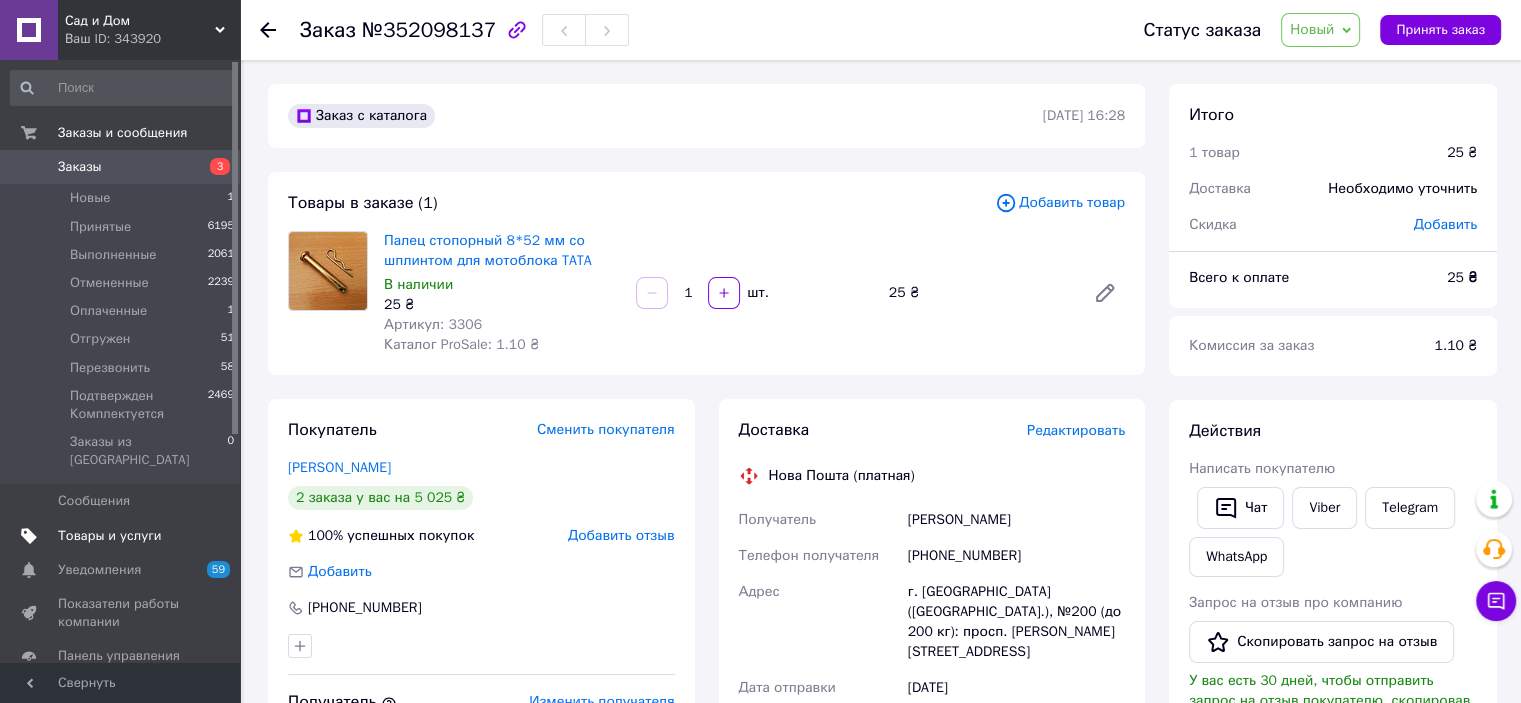 click on "Товары и услуги" at bounding box center [110, 536] 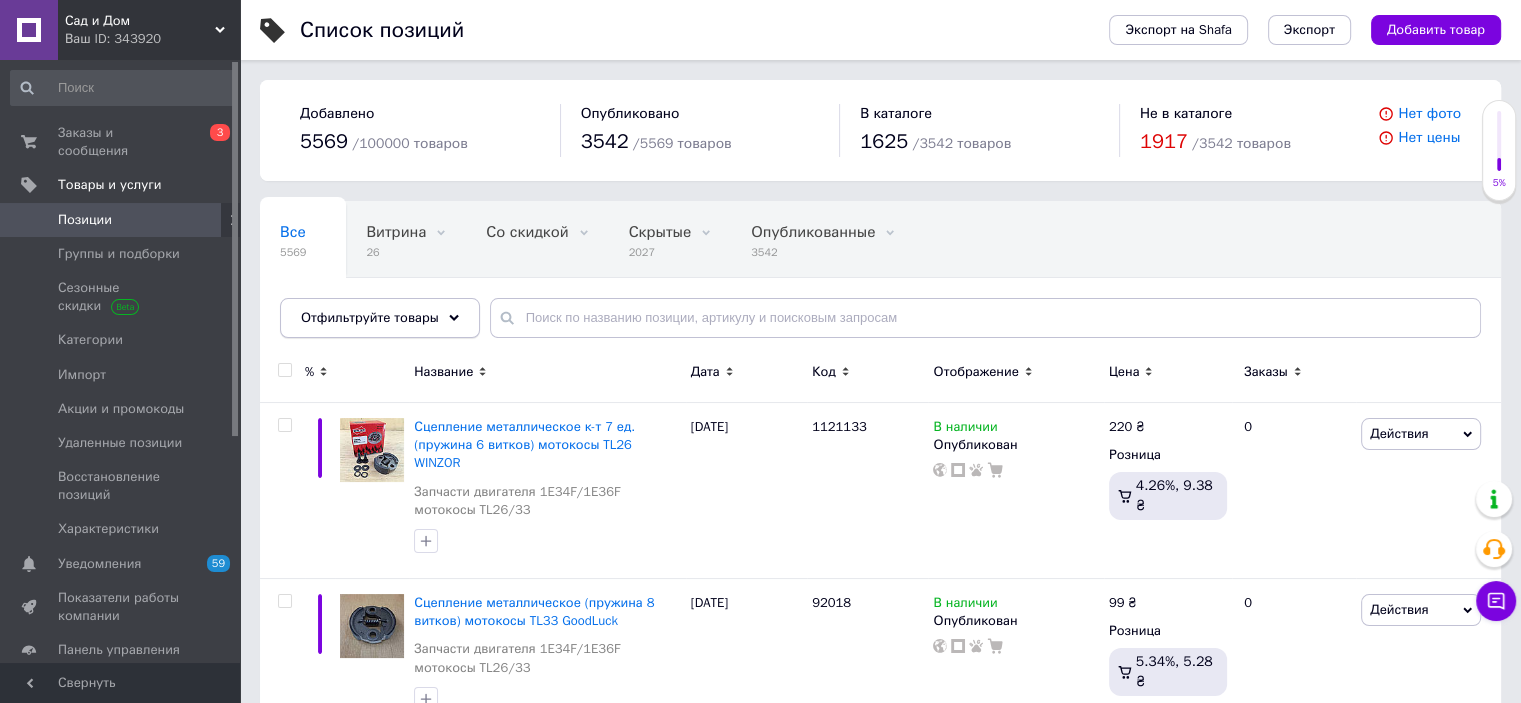 drag, startPoint x: 444, startPoint y: 313, endPoint x: 434, endPoint y: 334, distance: 23.259407 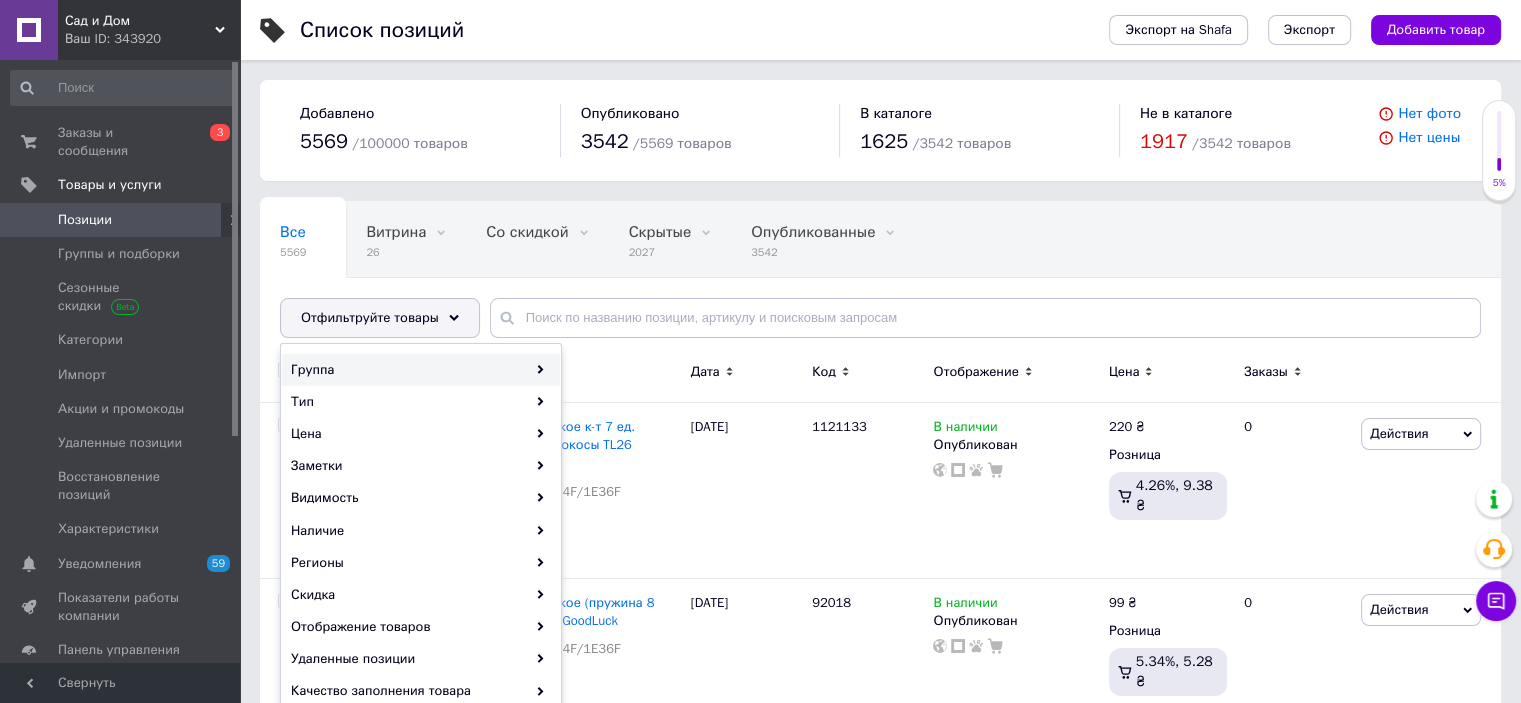 click on "Группа" at bounding box center [421, 370] 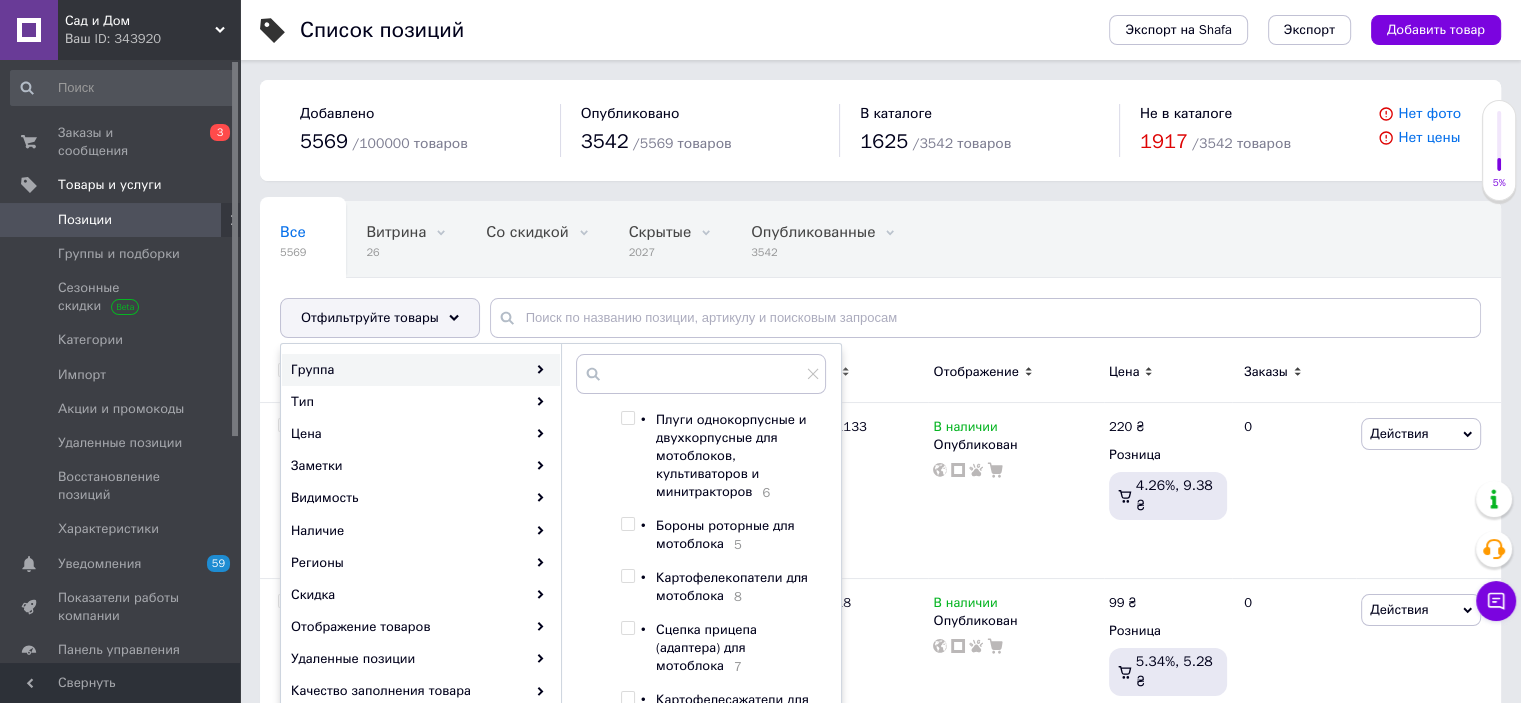 scroll, scrollTop: 300, scrollLeft: 0, axis: vertical 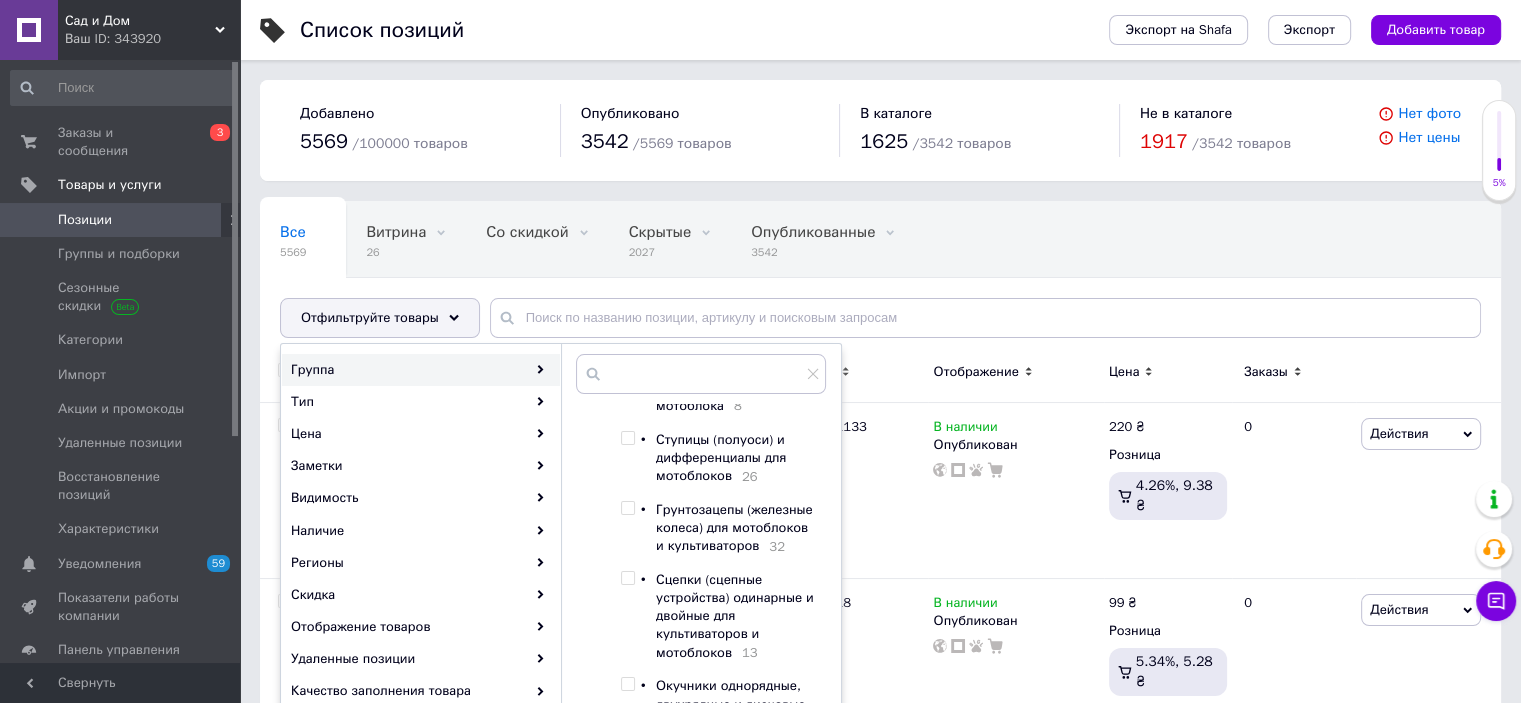 click at bounding box center (627, 438) 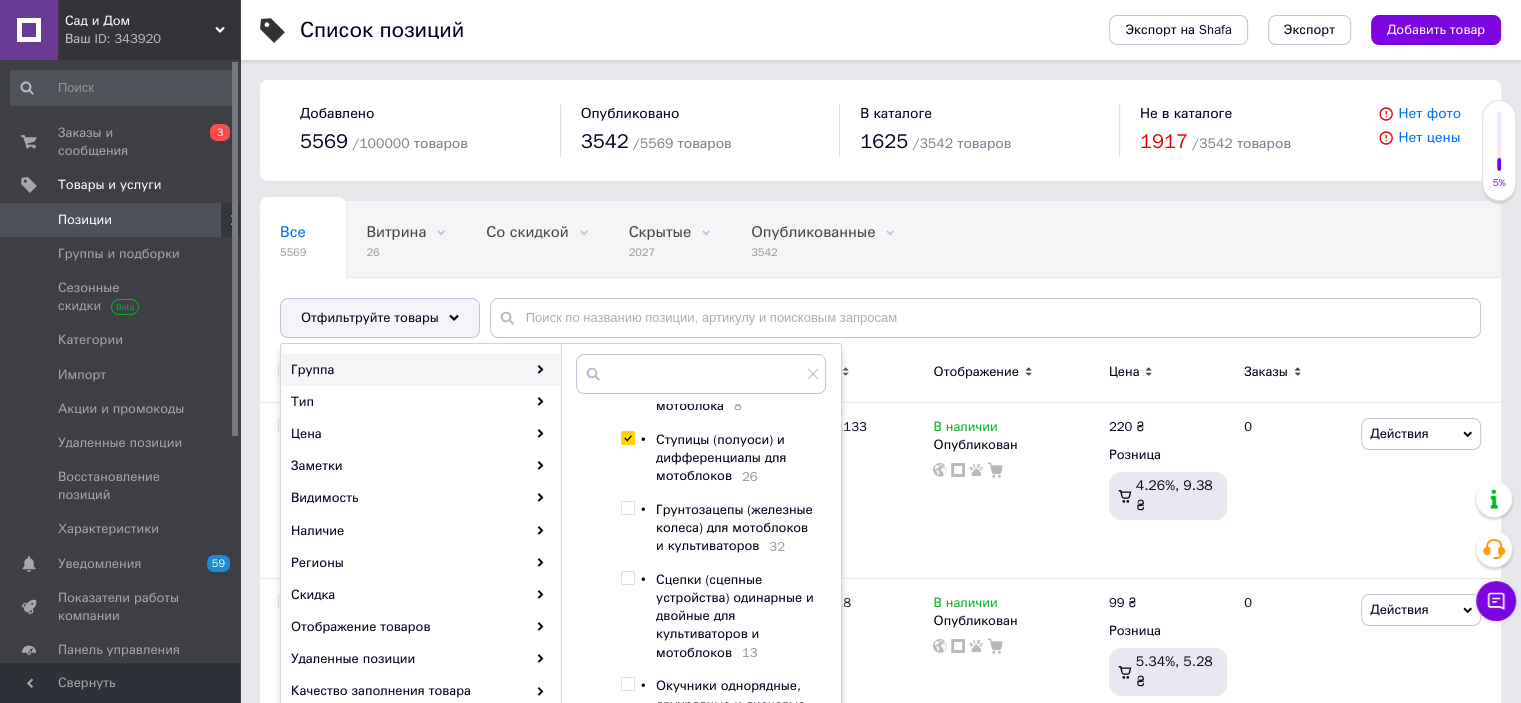 checkbox on "true" 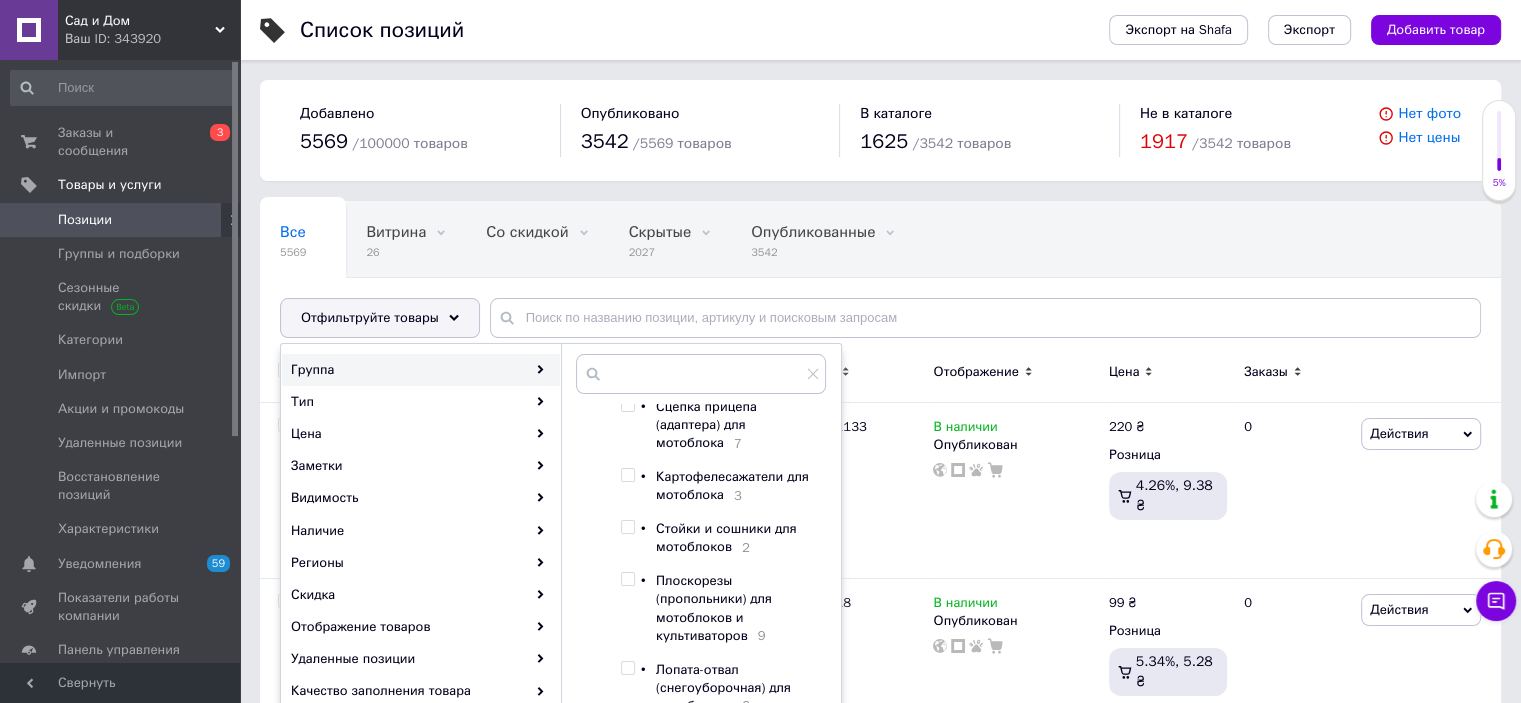 scroll, scrollTop: 891, scrollLeft: 0, axis: vertical 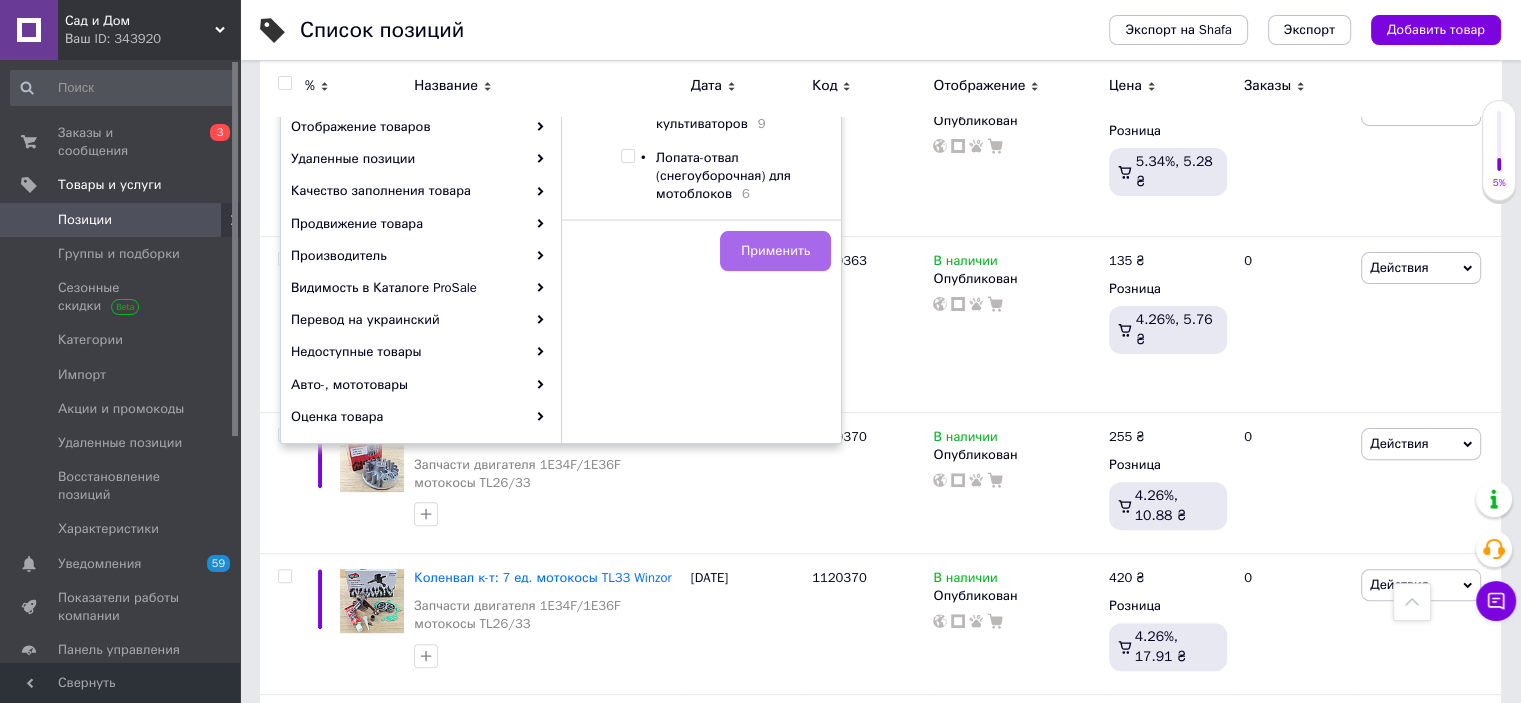 click on "Применить" at bounding box center [775, 251] 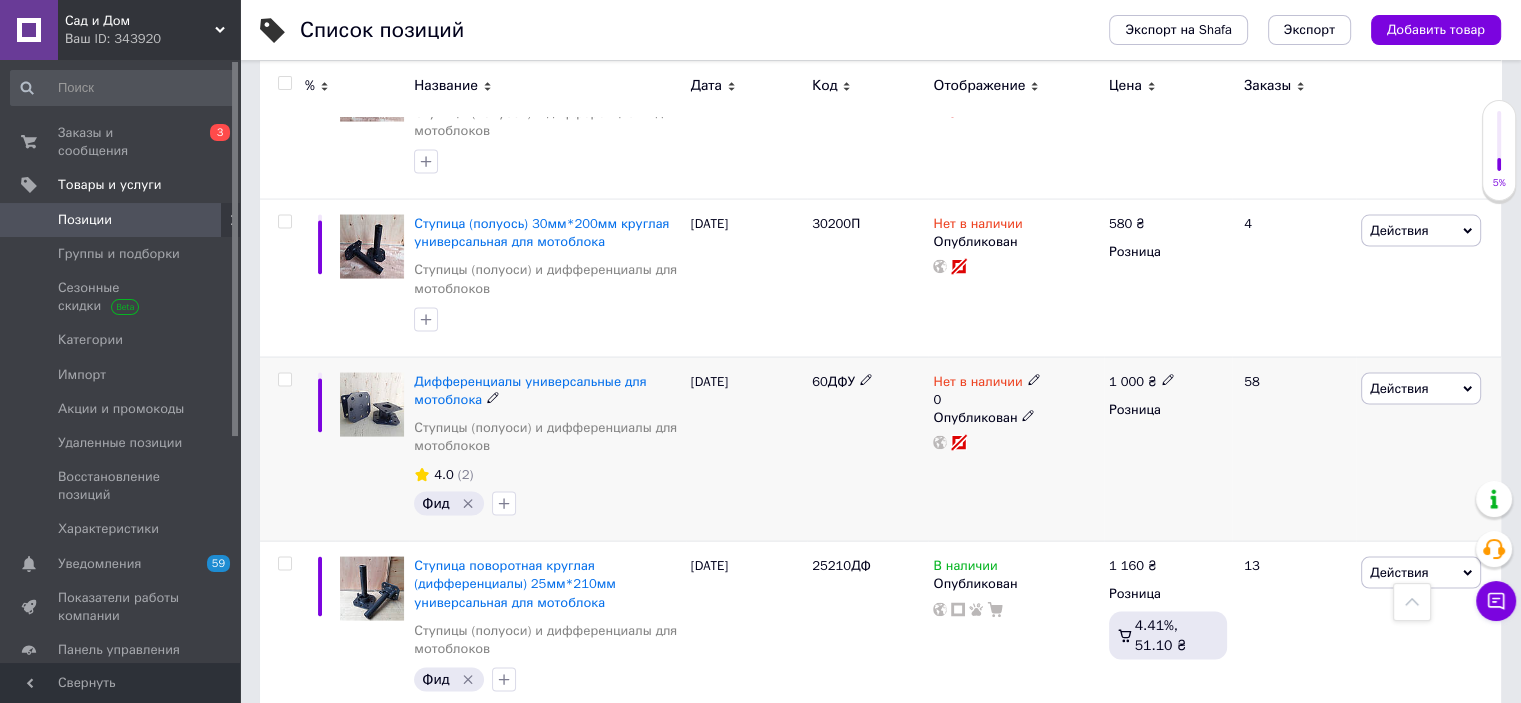 scroll, scrollTop: 4435, scrollLeft: 0, axis: vertical 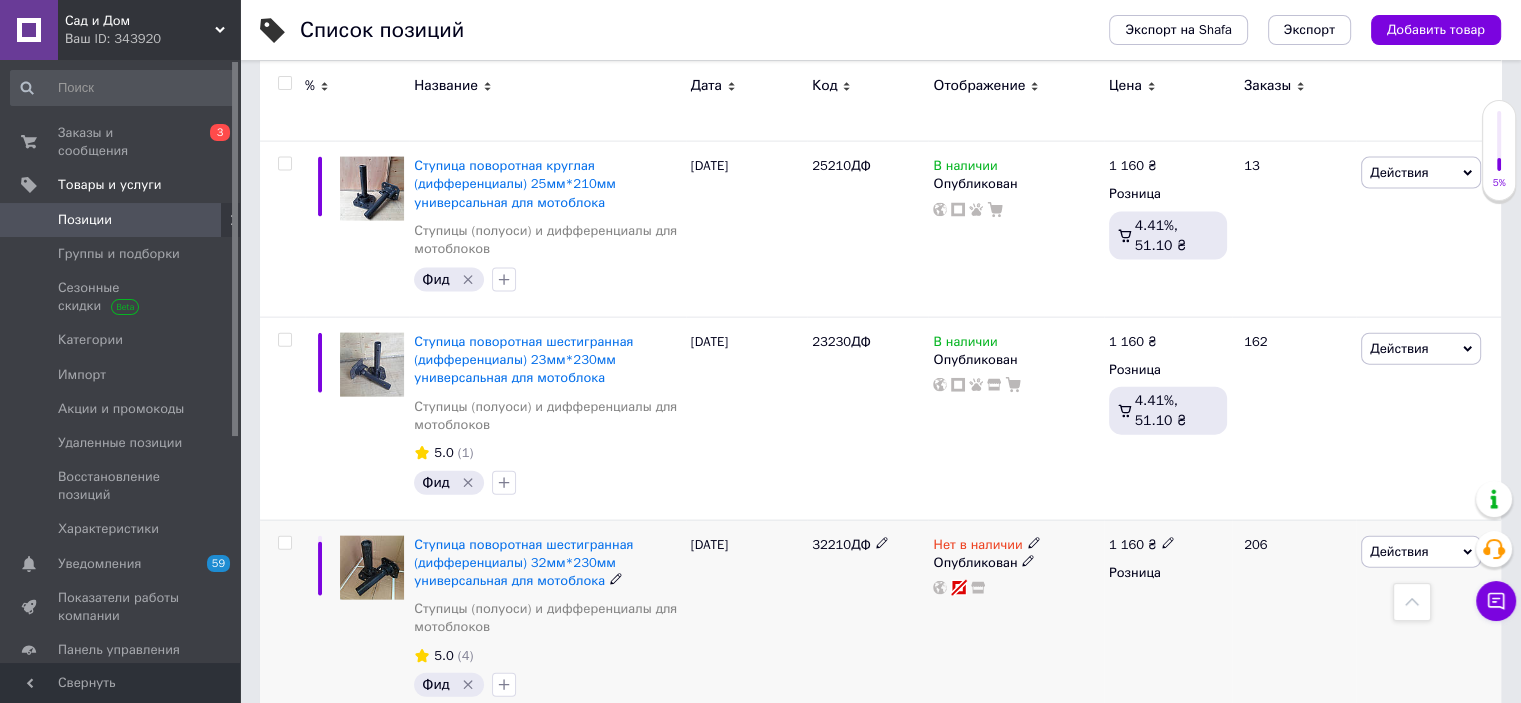 click on "Нет в наличии" at bounding box center (977, 547) 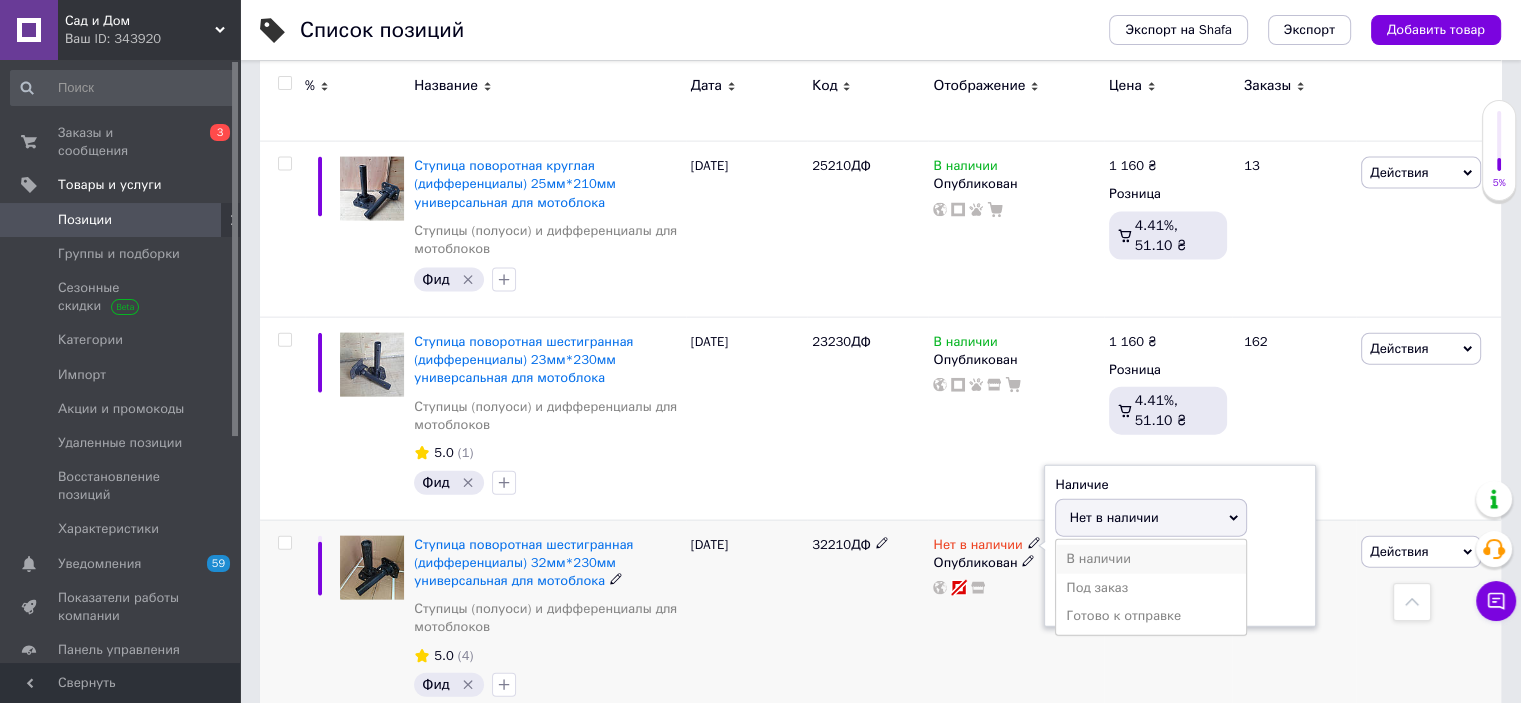 click on "В наличии" at bounding box center [1151, 559] 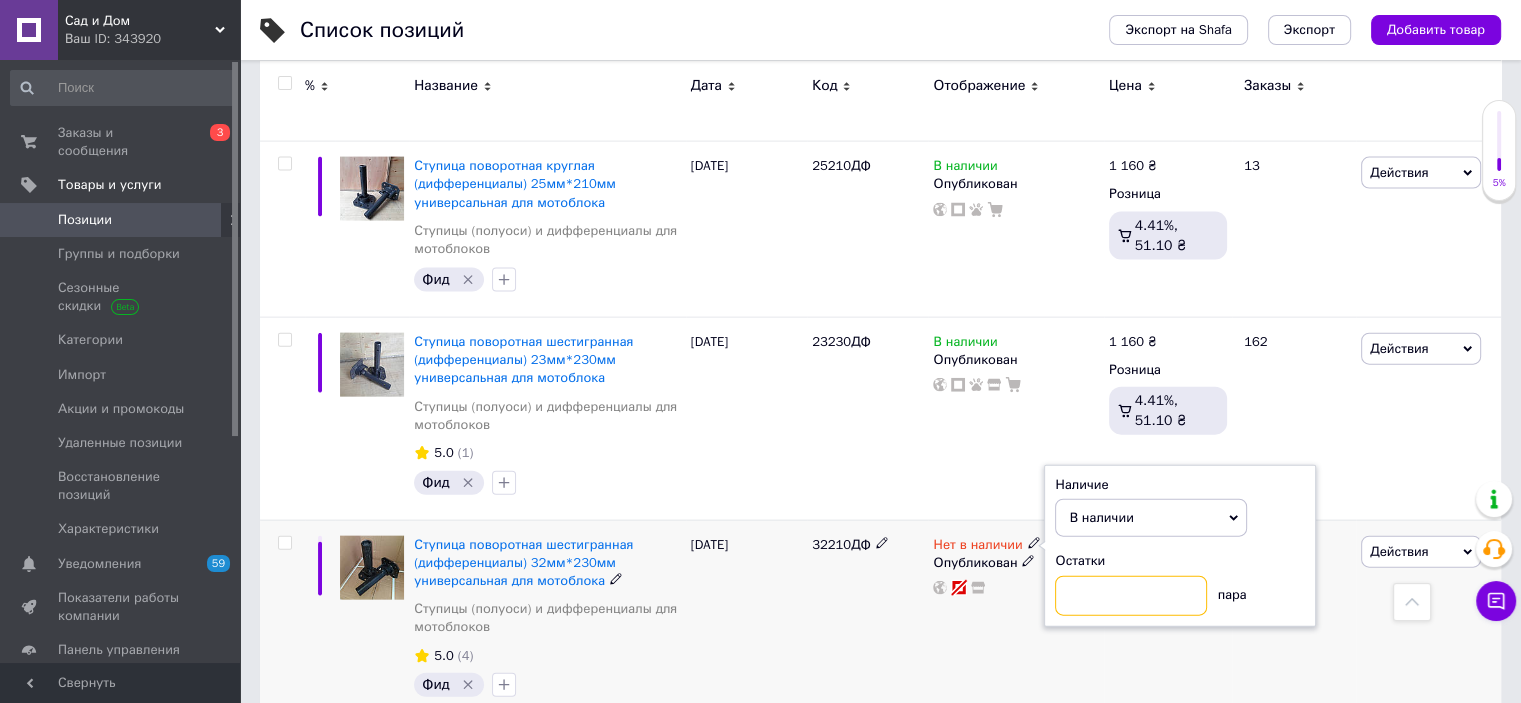 click at bounding box center (1131, 596) 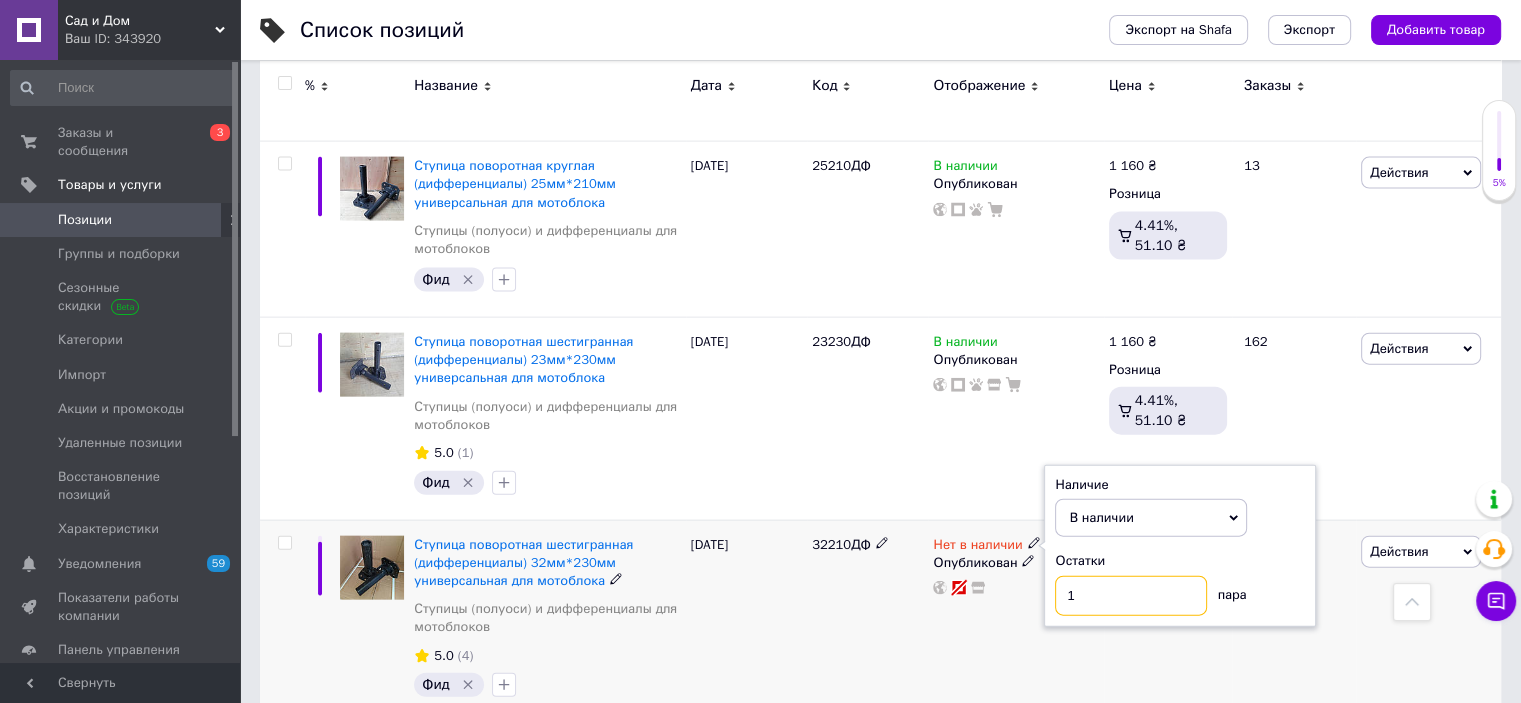type on "1" 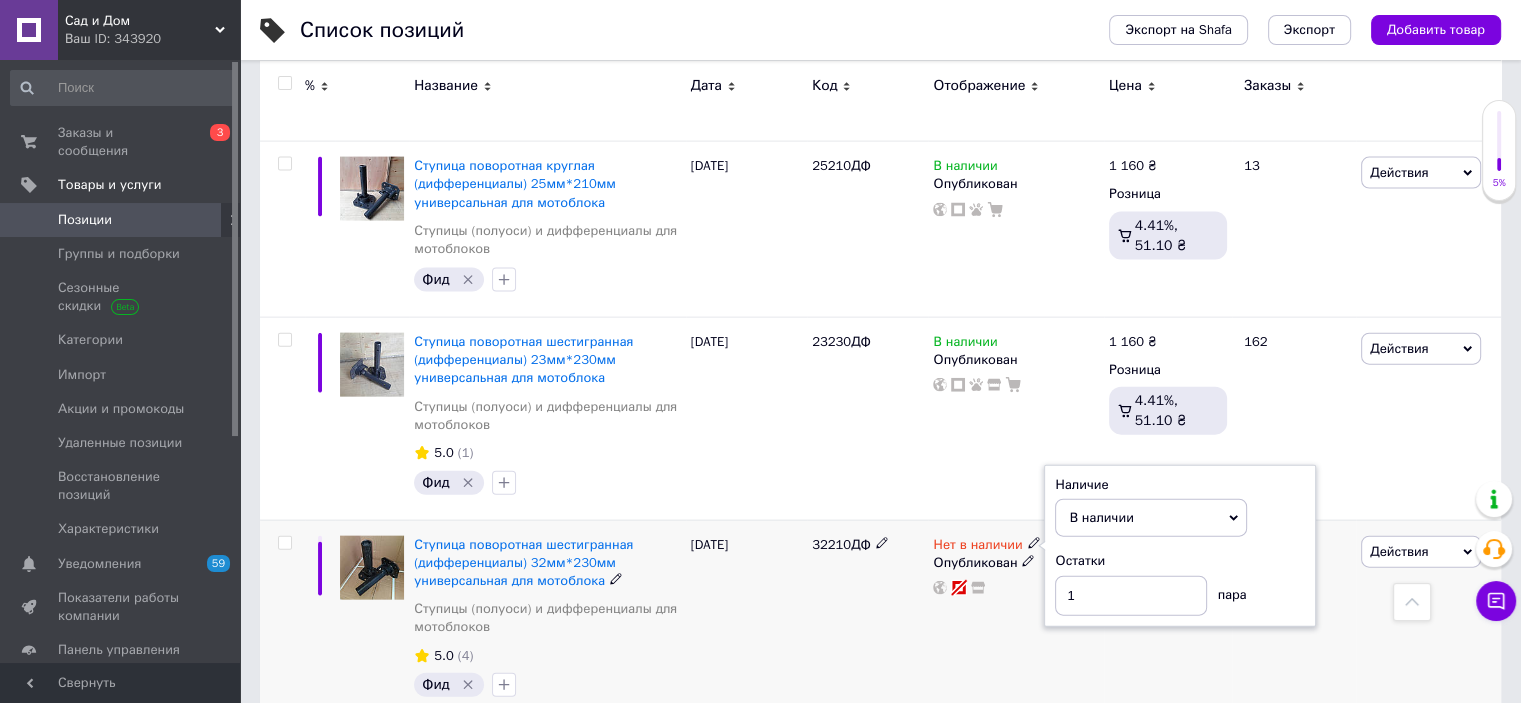 click on "32210ДФ" at bounding box center (867, 621) 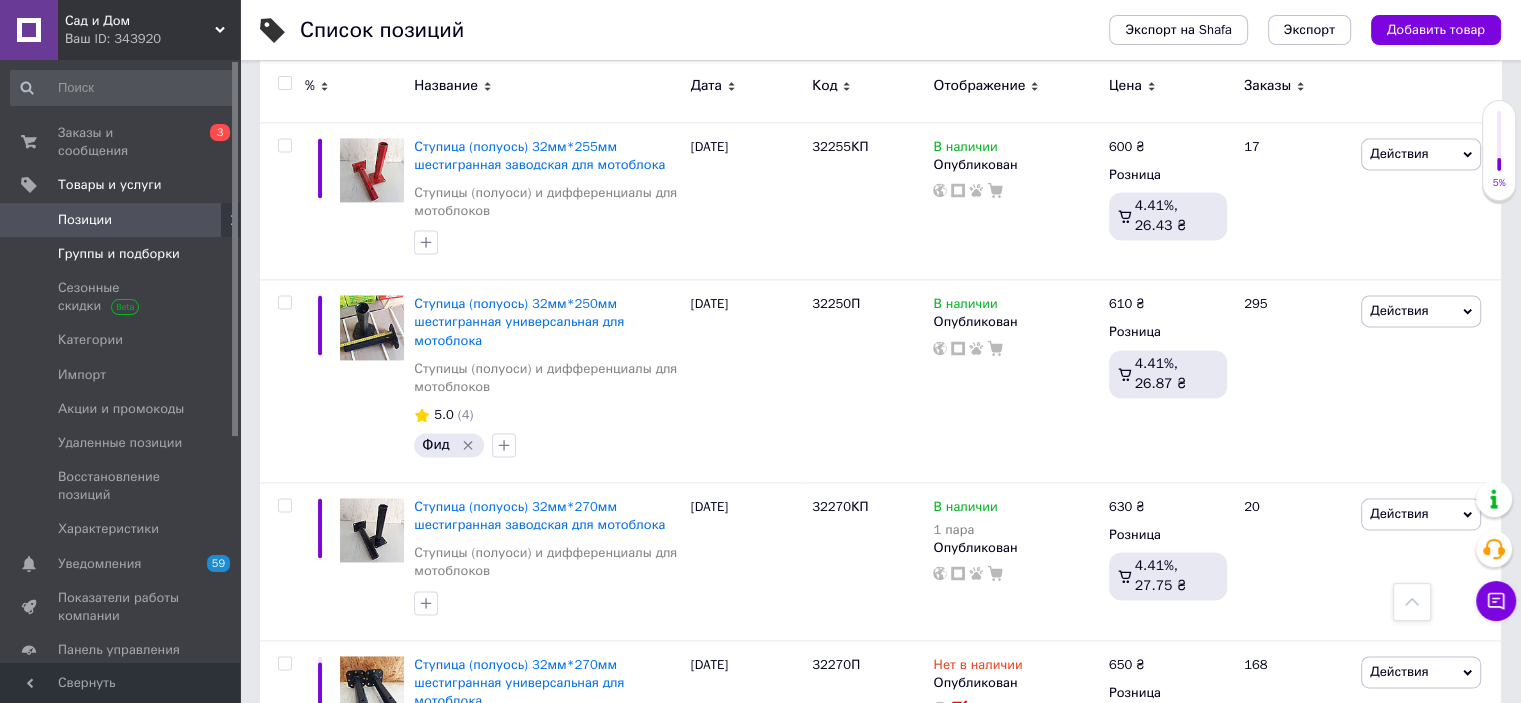 scroll, scrollTop: 2735, scrollLeft: 0, axis: vertical 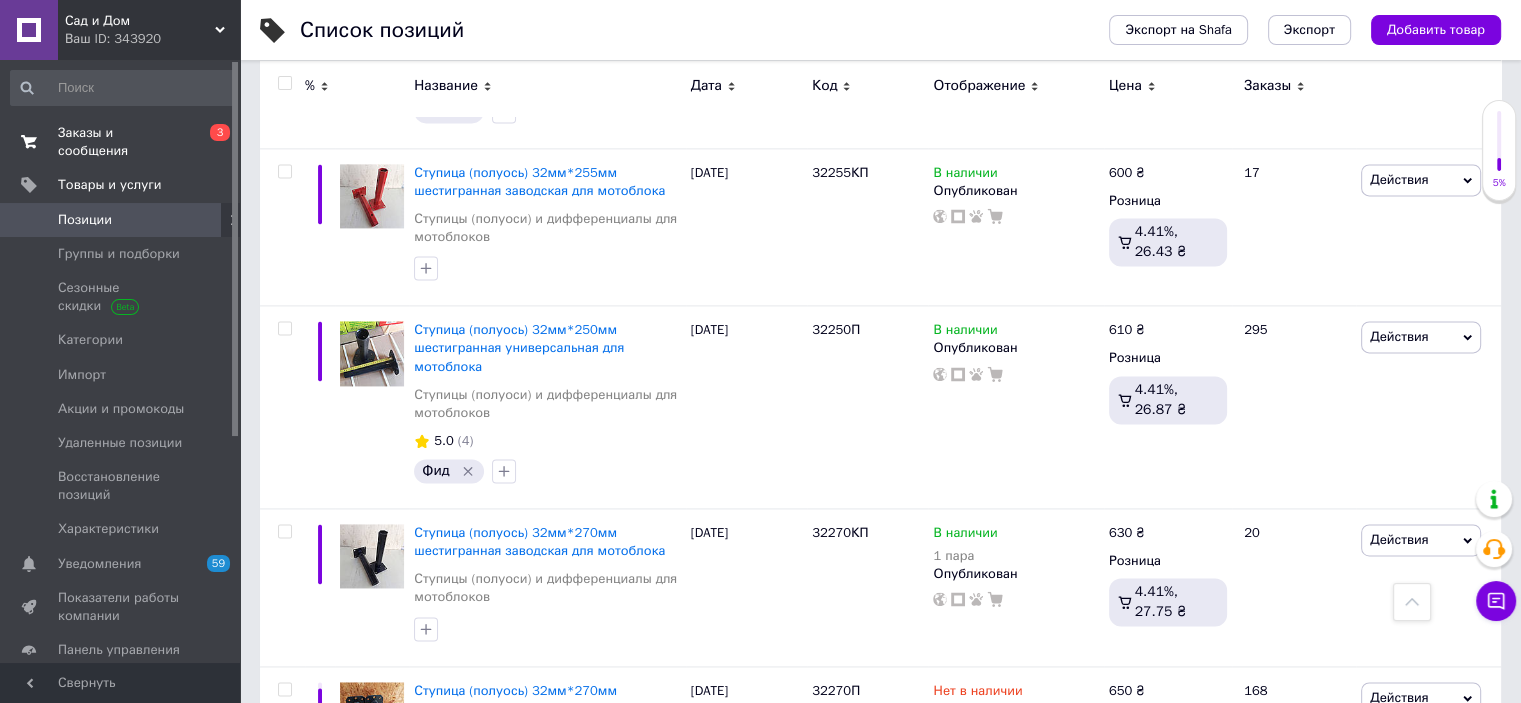 click on "Заказы и сообщения" at bounding box center [121, 142] 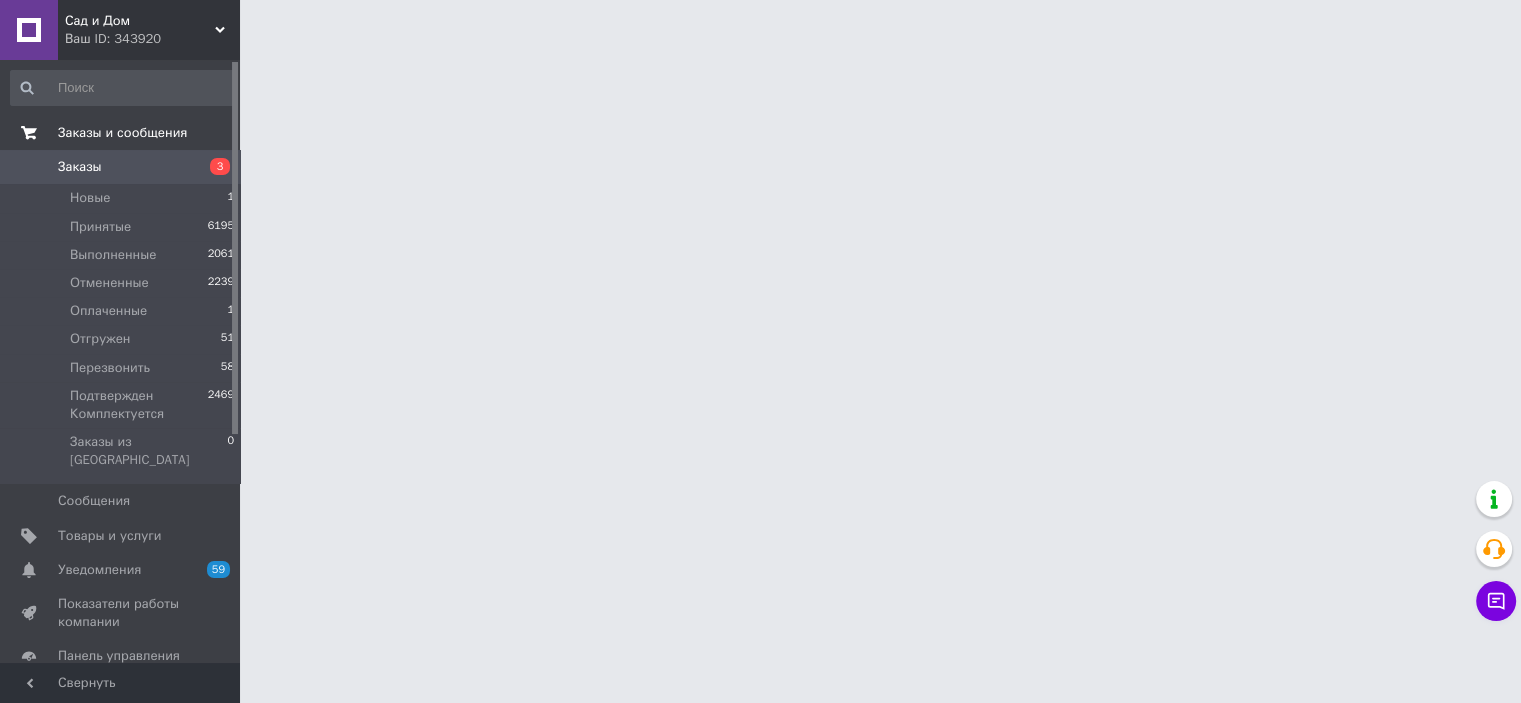 scroll, scrollTop: 0, scrollLeft: 0, axis: both 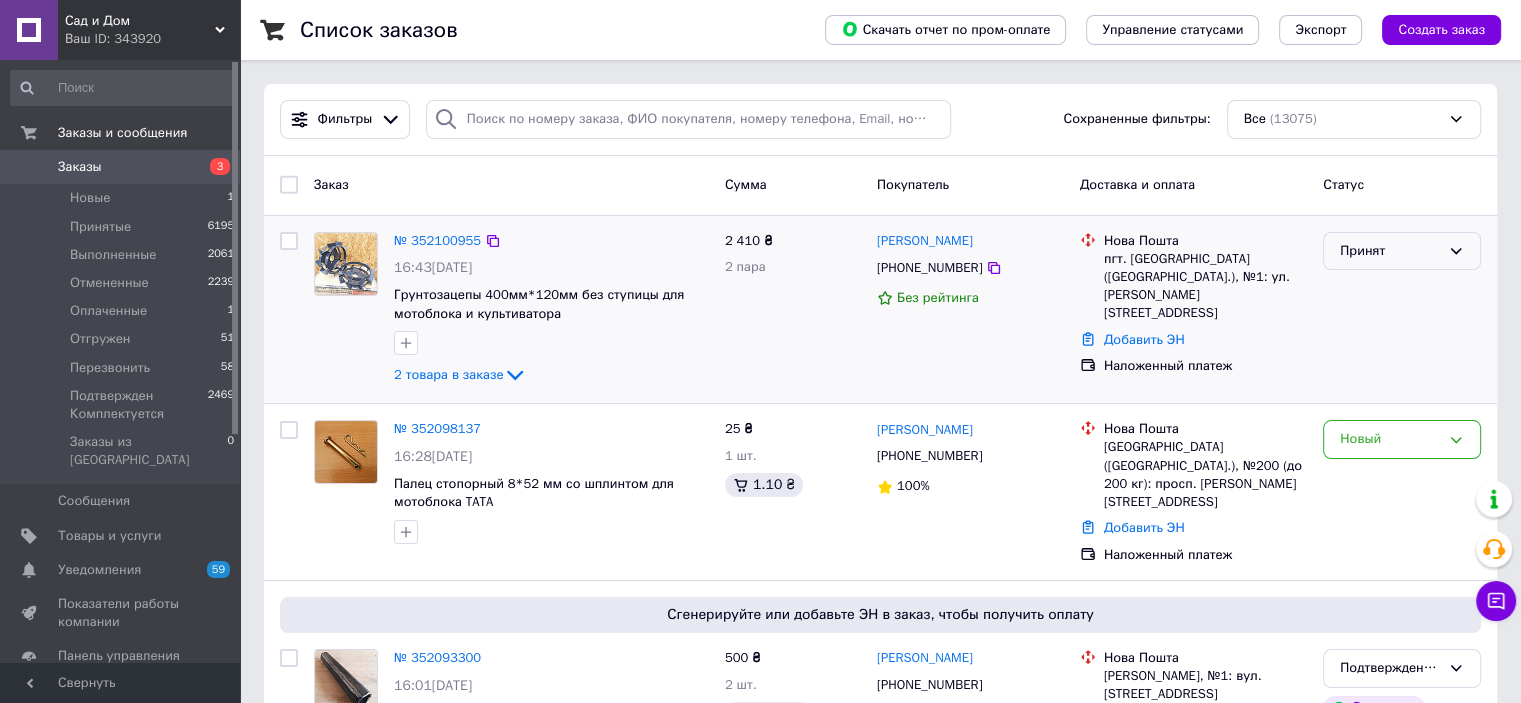 click on "Принят" at bounding box center [1390, 251] 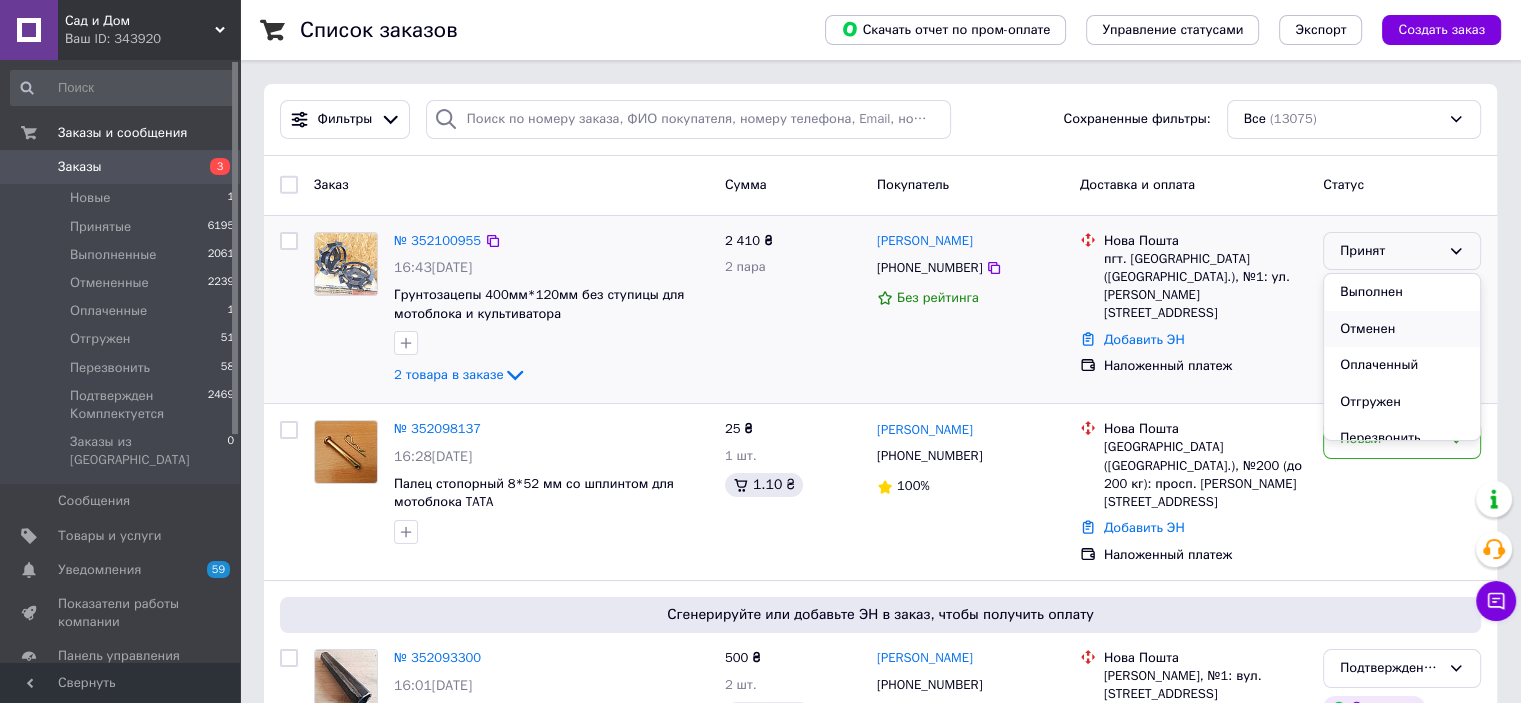click on "Отменен" at bounding box center (1402, 329) 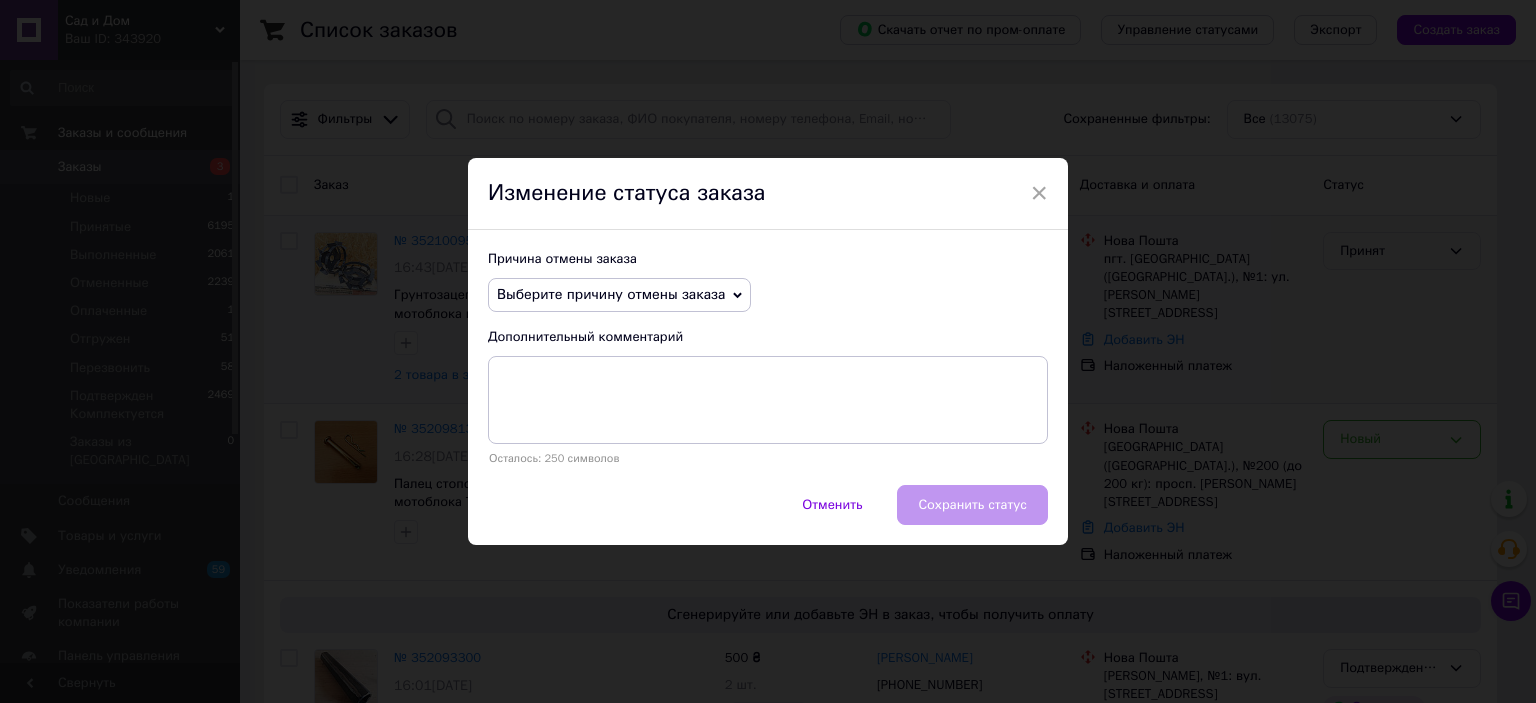 click on "Выберите причину отмены заказа" at bounding box center [611, 294] 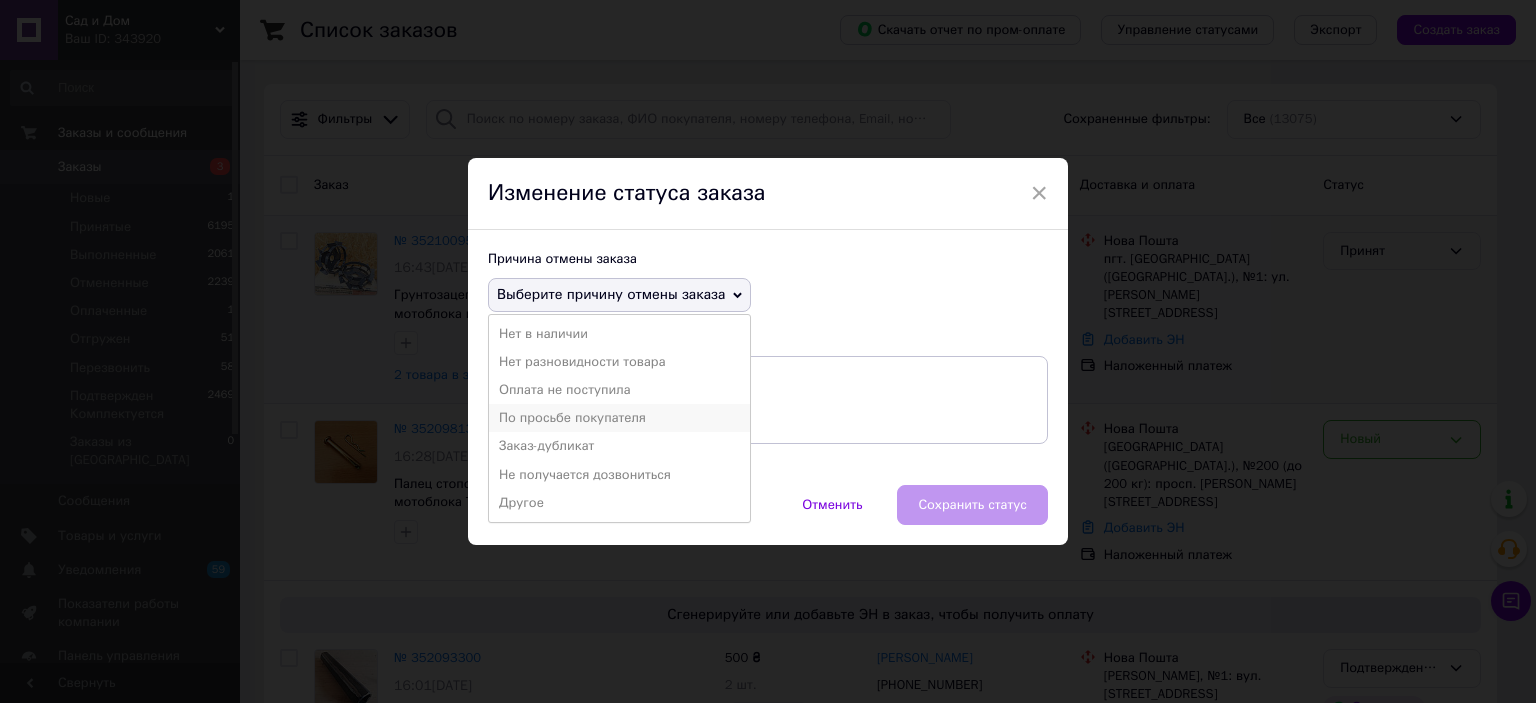 click on "По просьбе покупателя" at bounding box center (619, 418) 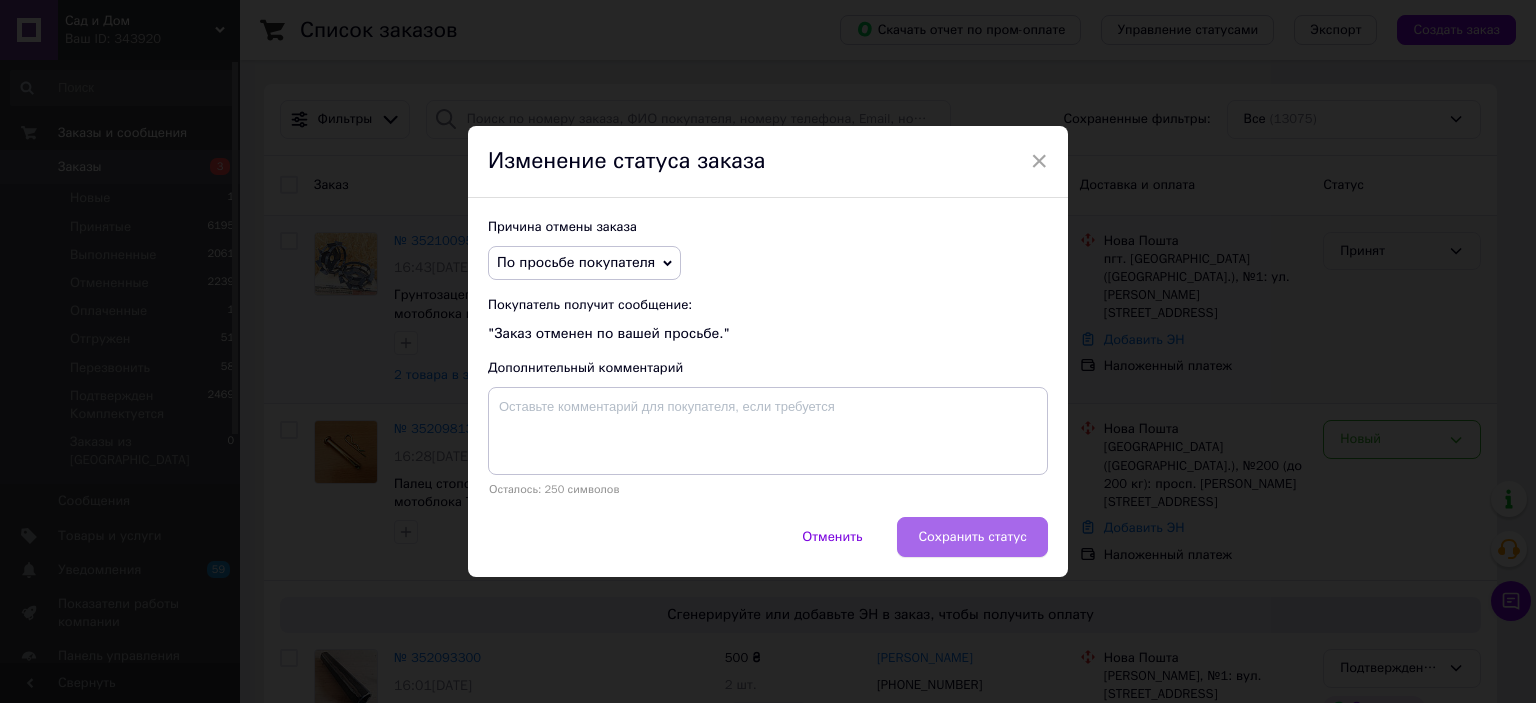 click on "Сохранить статус" at bounding box center (972, 537) 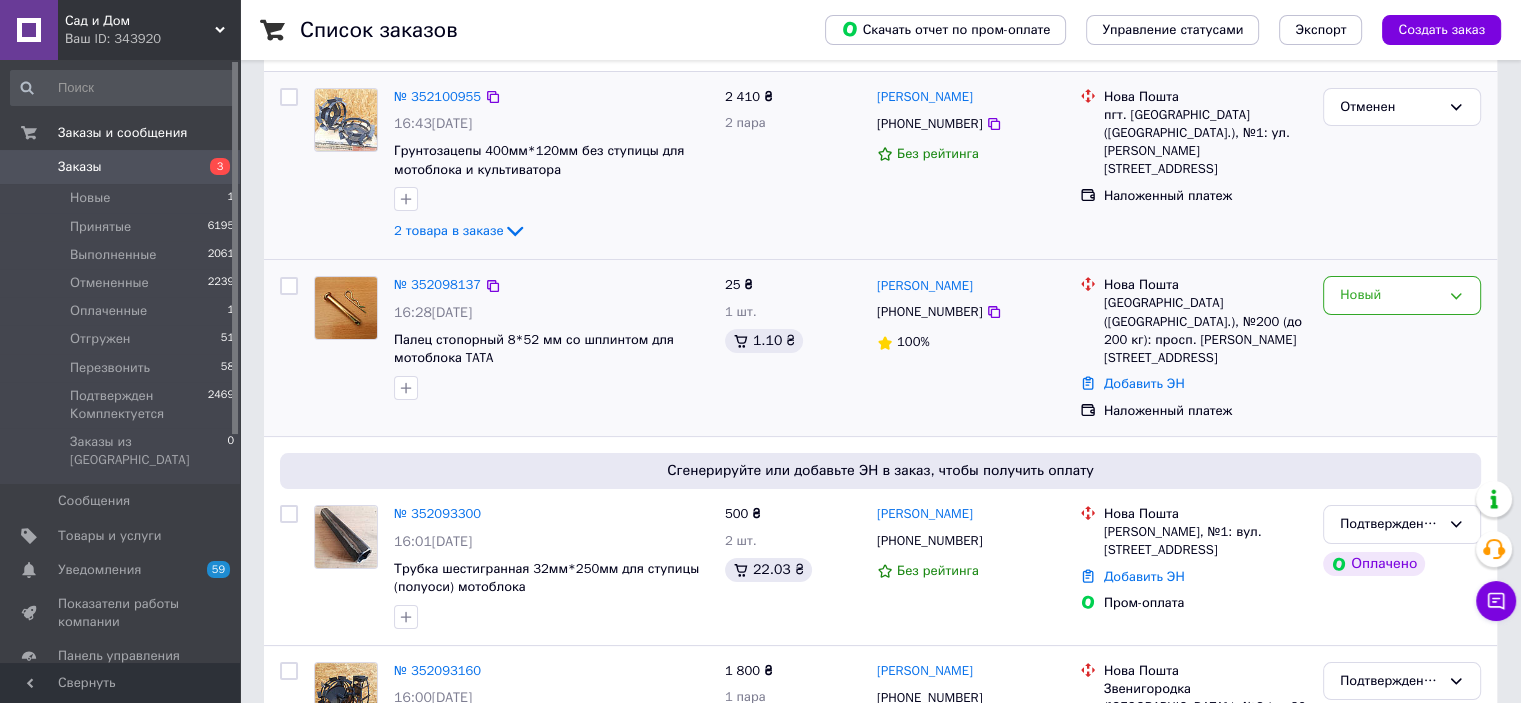 scroll, scrollTop: 200, scrollLeft: 0, axis: vertical 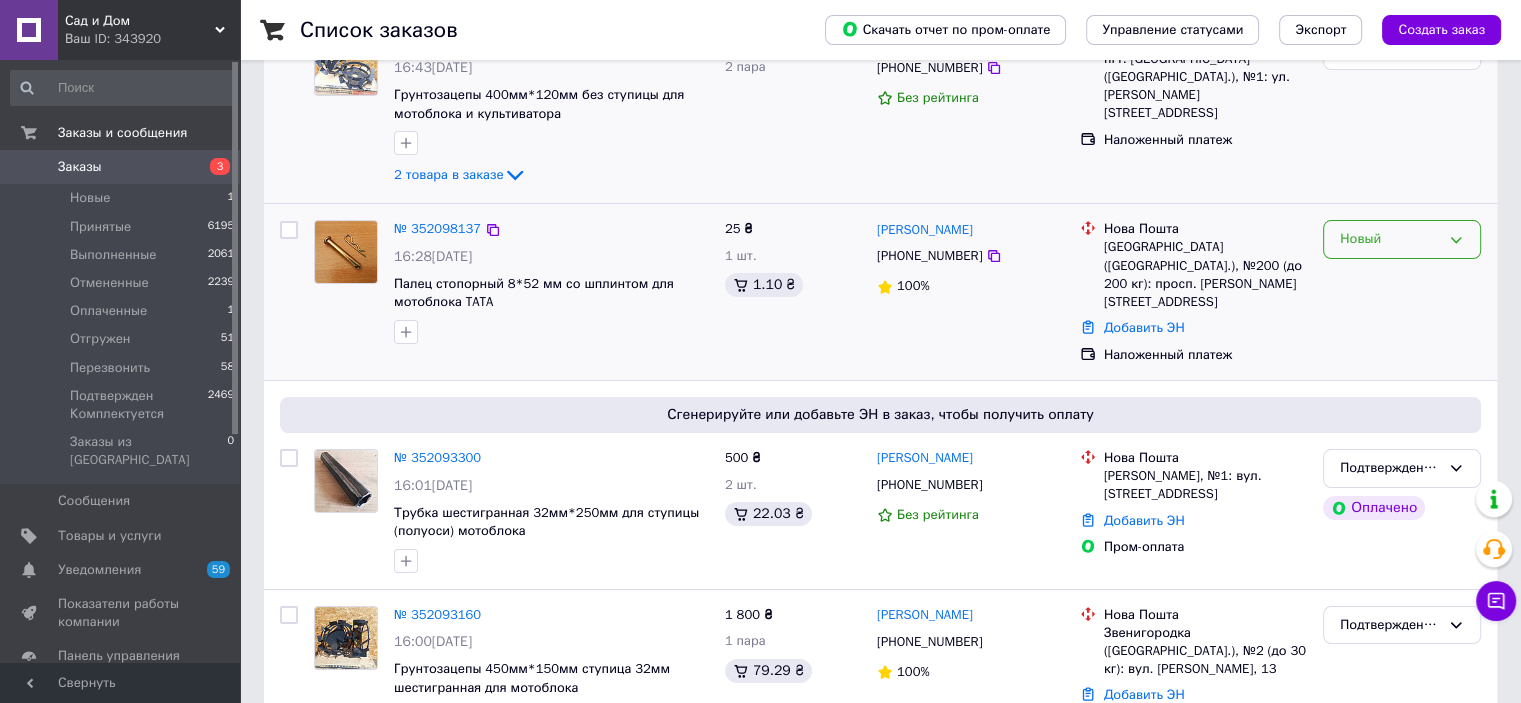 click on "Новый" at bounding box center (1390, 239) 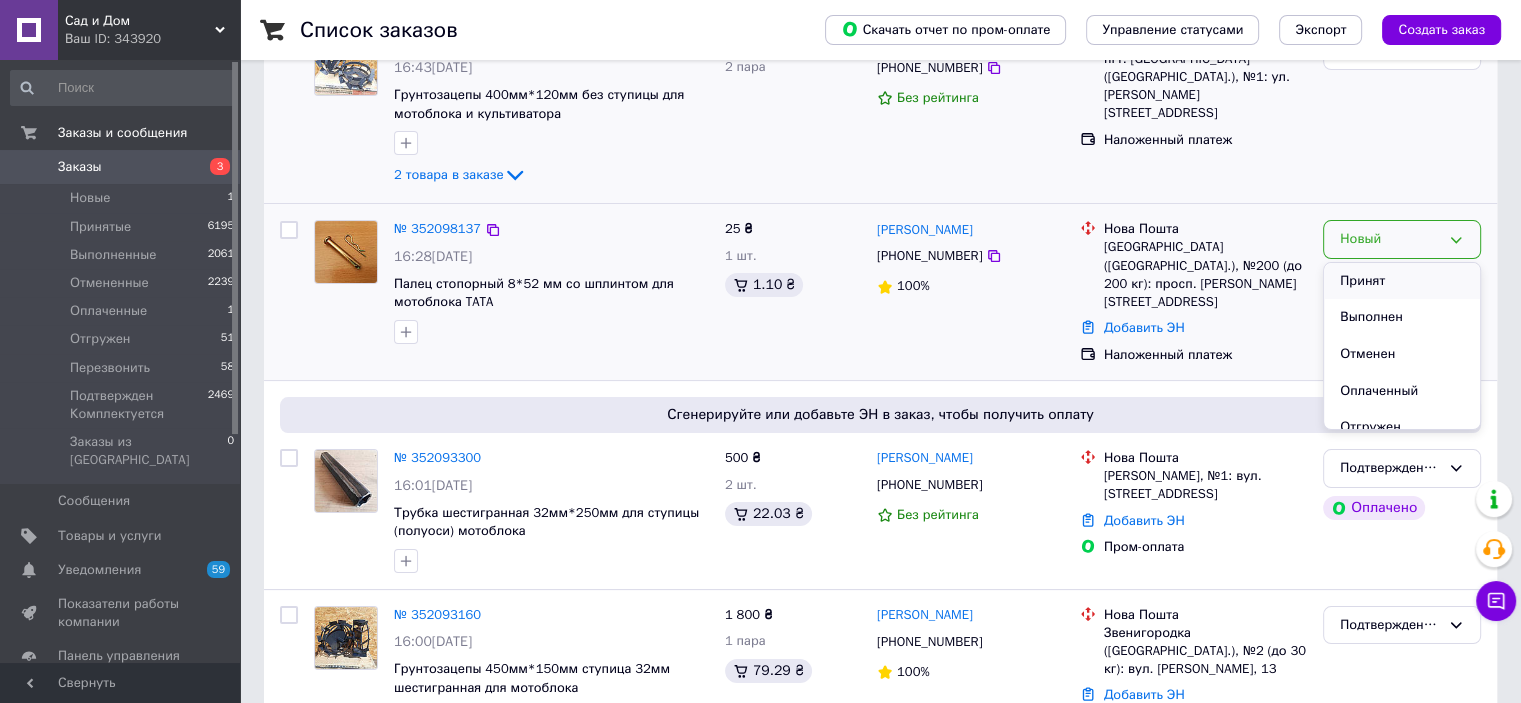 click on "Принят" at bounding box center [1402, 281] 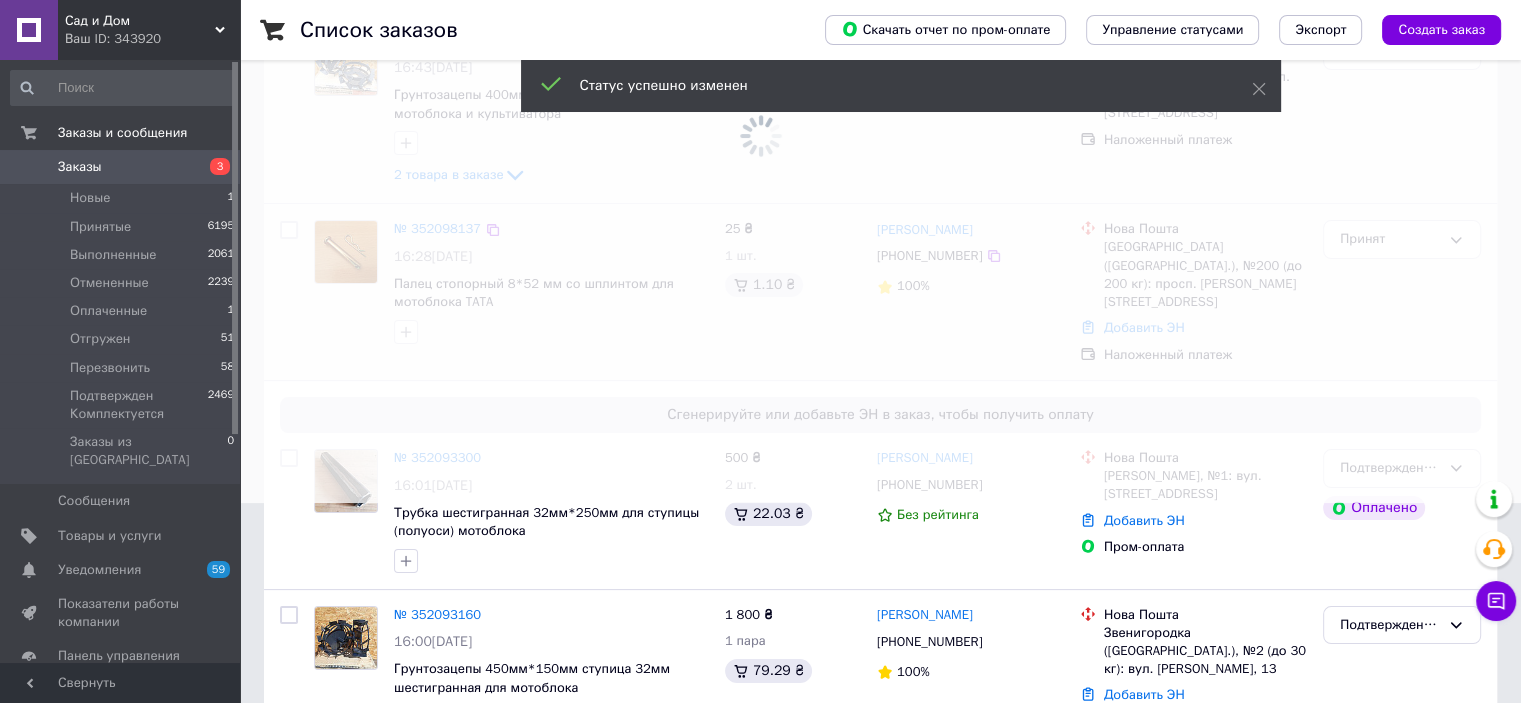 click at bounding box center (760, 151) 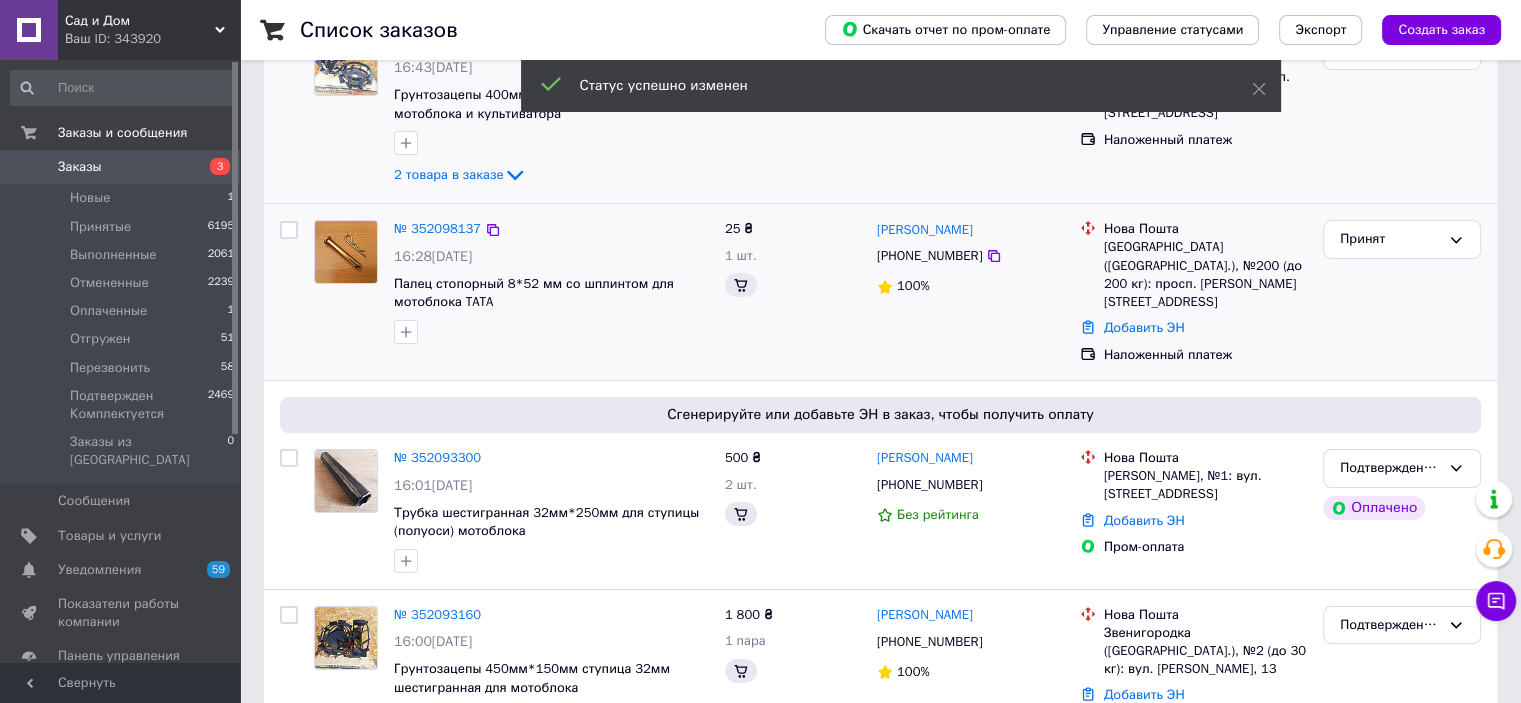 click on "Принят" at bounding box center (1390, 239) 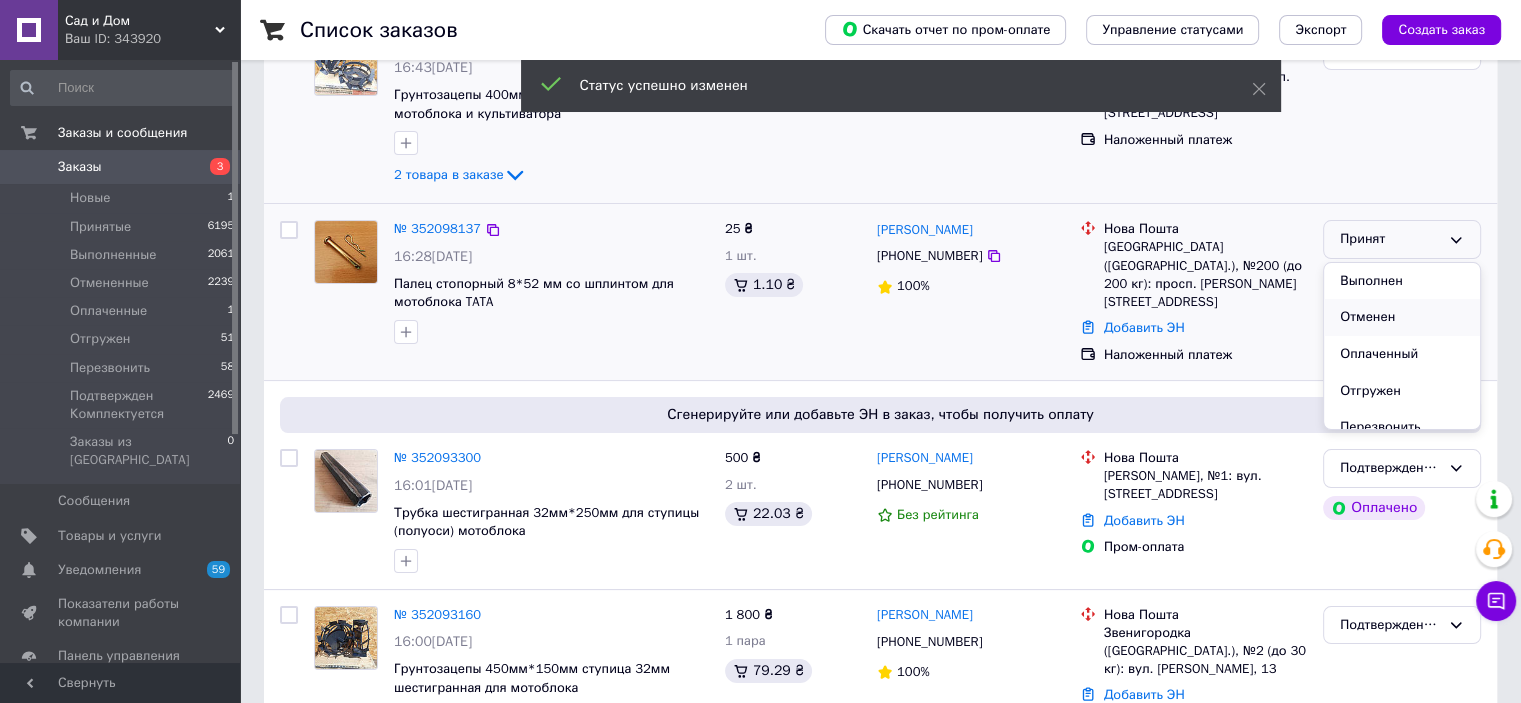 scroll, scrollTop: 74, scrollLeft: 0, axis: vertical 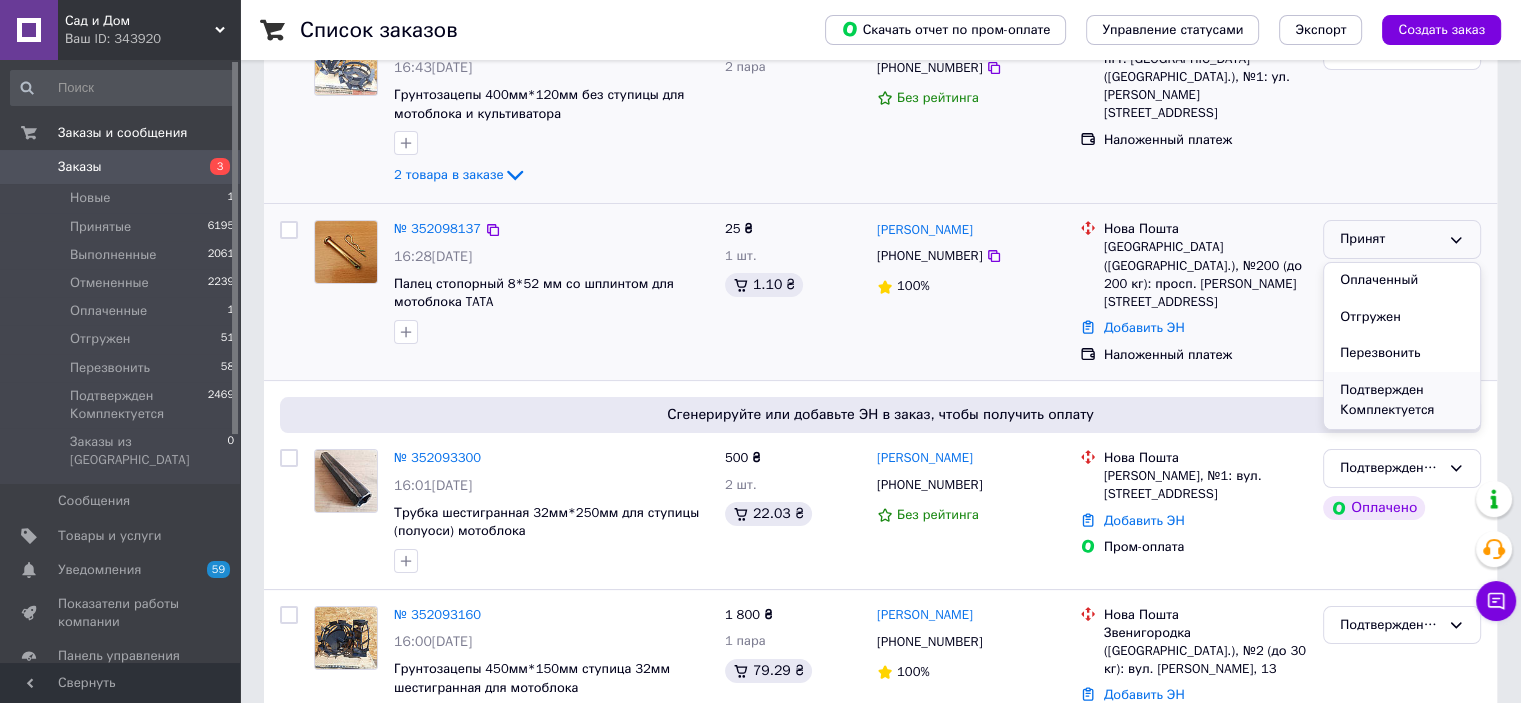 click on "Подтвержден Комплектуется" at bounding box center [1402, 400] 